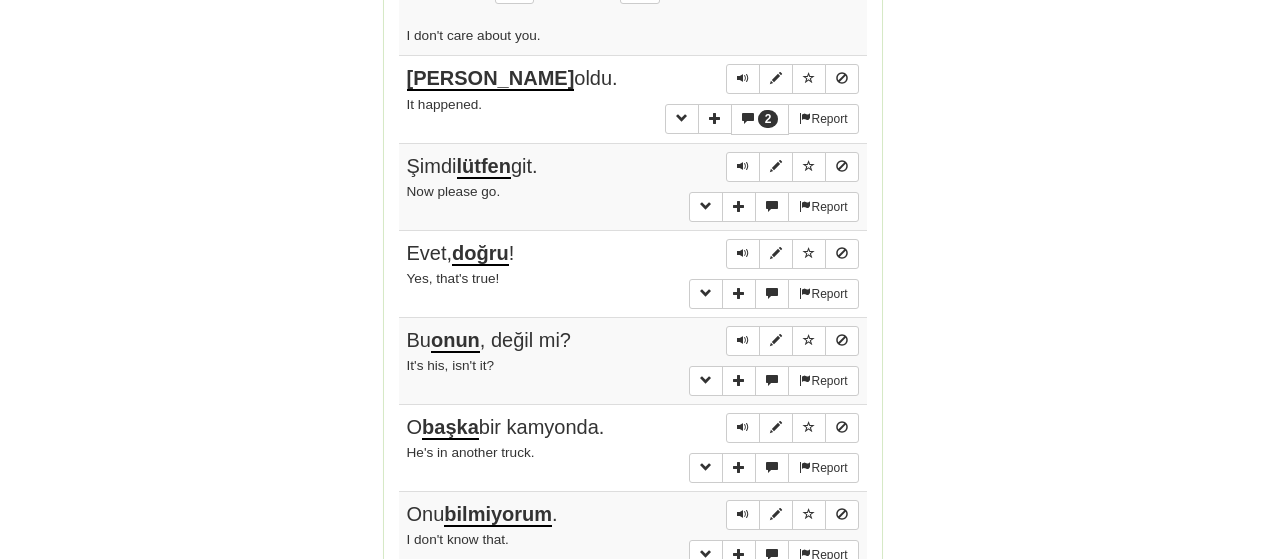 scroll, scrollTop: 1400, scrollLeft: 0, axis: vertical 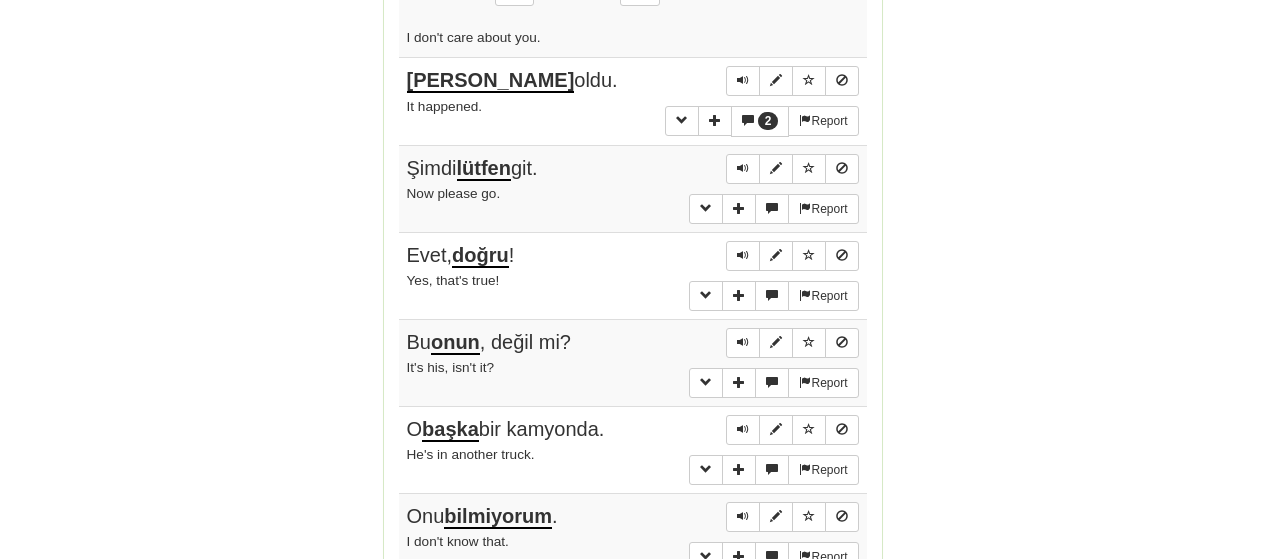 click on "[PERSON_NAME]" at bounding box center [491, 81] 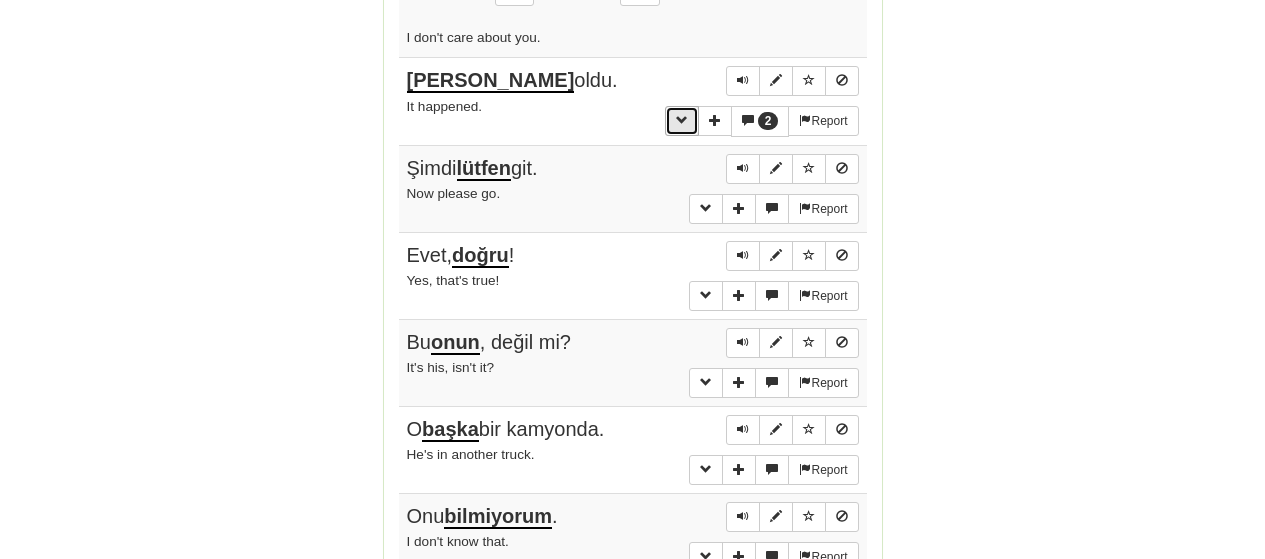 click at bounding box center (682, 120) 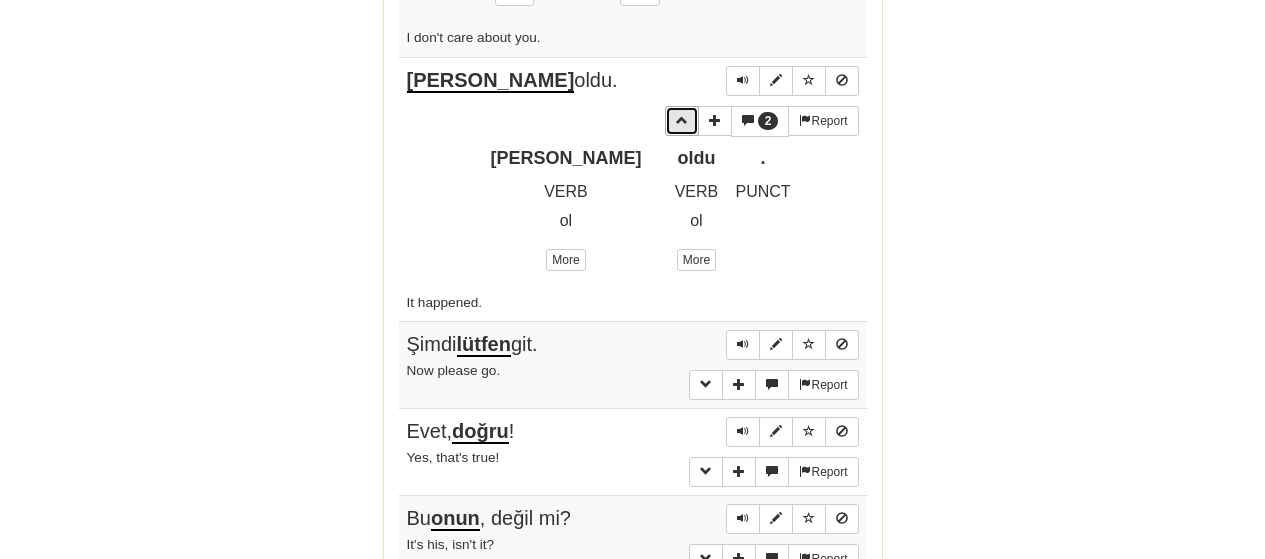click at bounding box center [682, 120] 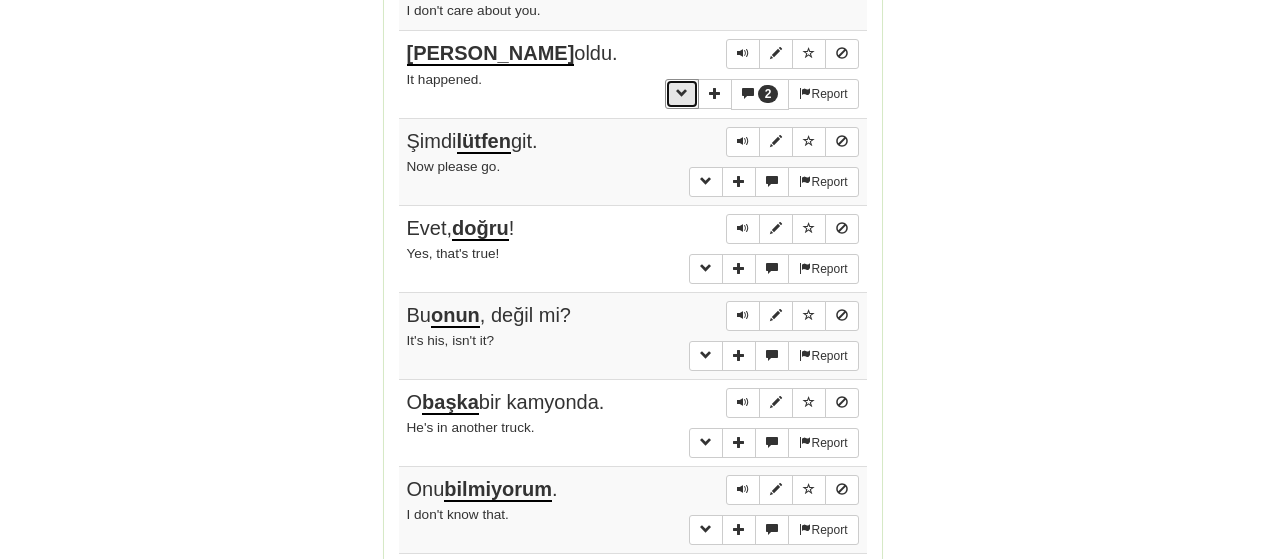 scroll, scrollTop: 1800, scrollLeft: 0, axis: vertical 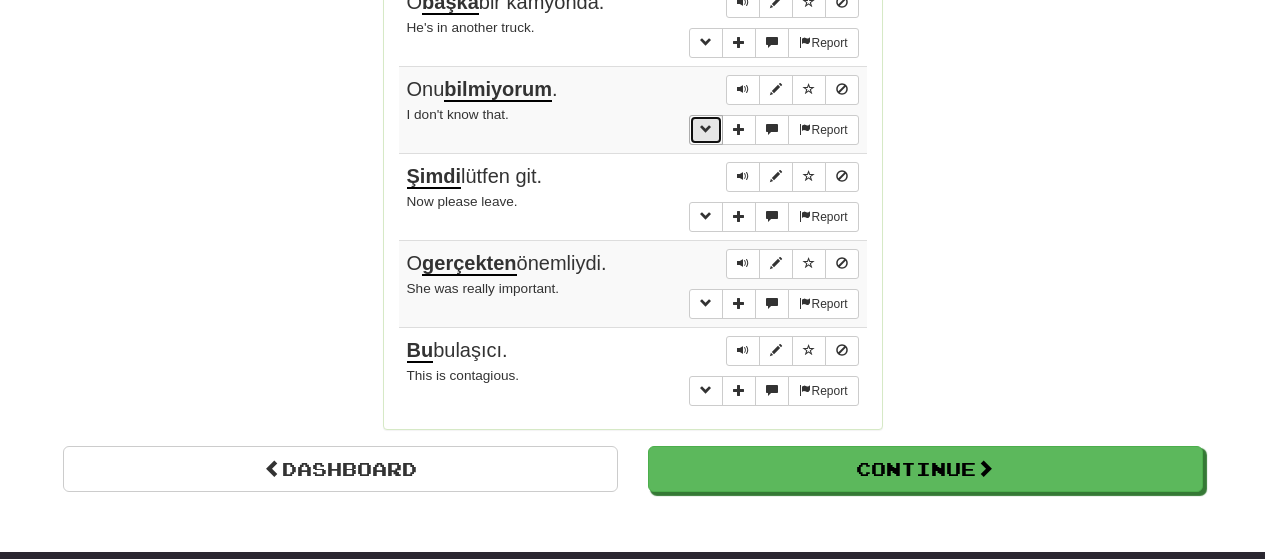 click at bounding box center (706, 129) 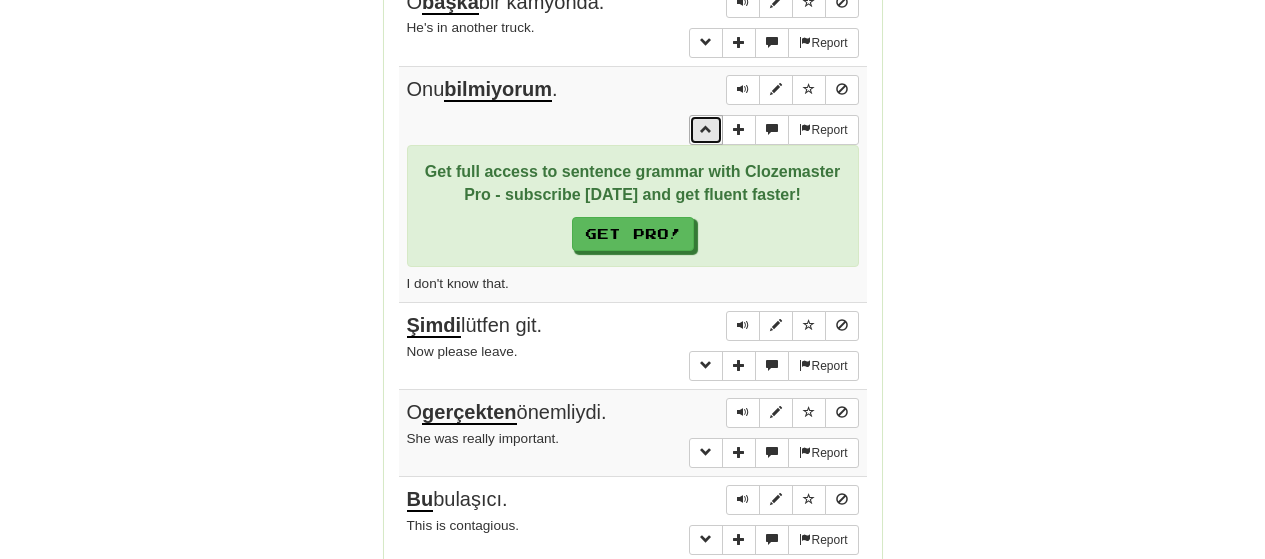 click at bounding box center [706, 129] 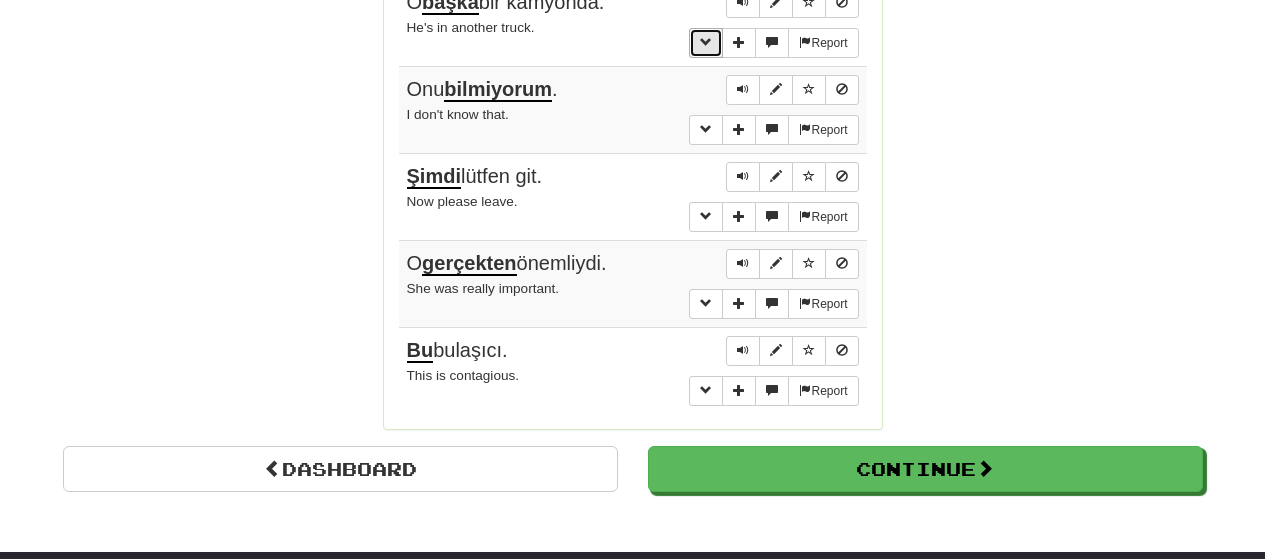click at bounding box center [706, 43] 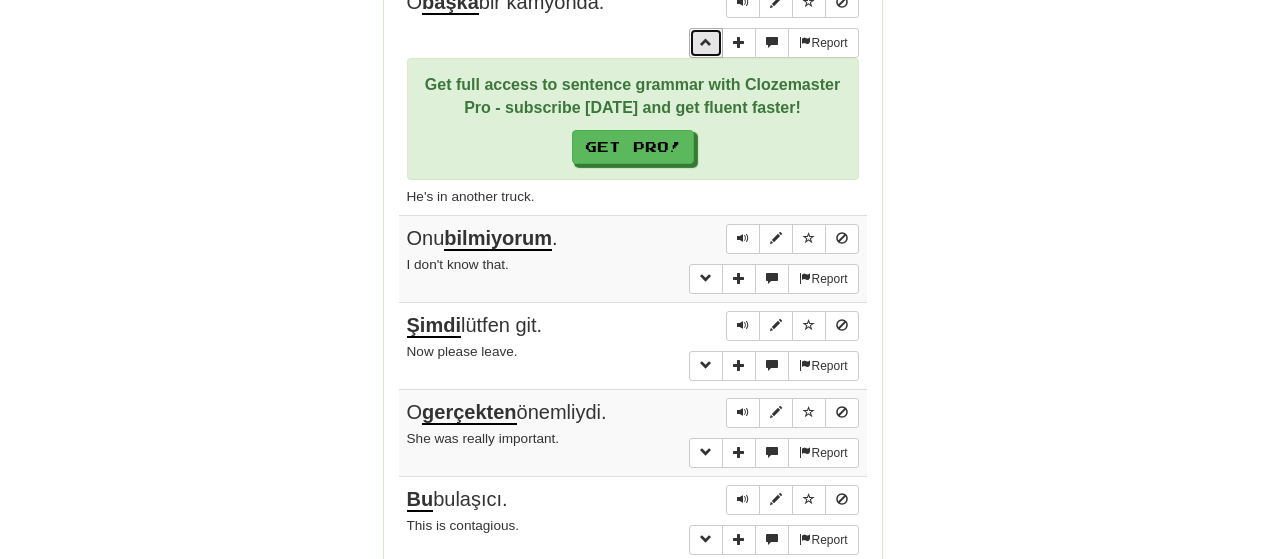 click at bounding box center (706, 43) 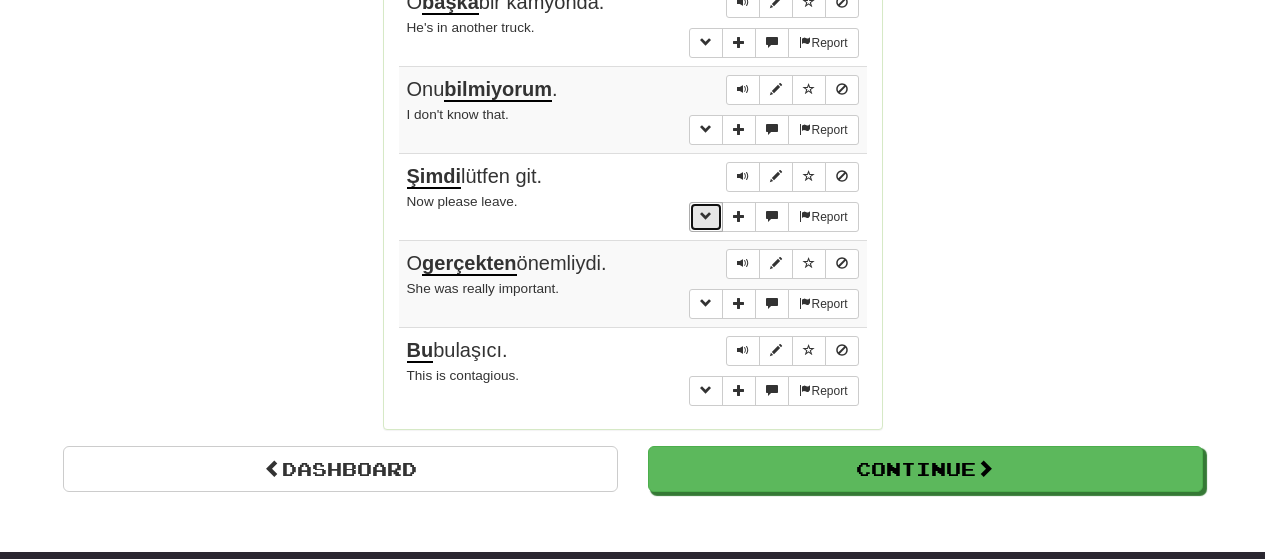 click at bounding box center (706, 216) 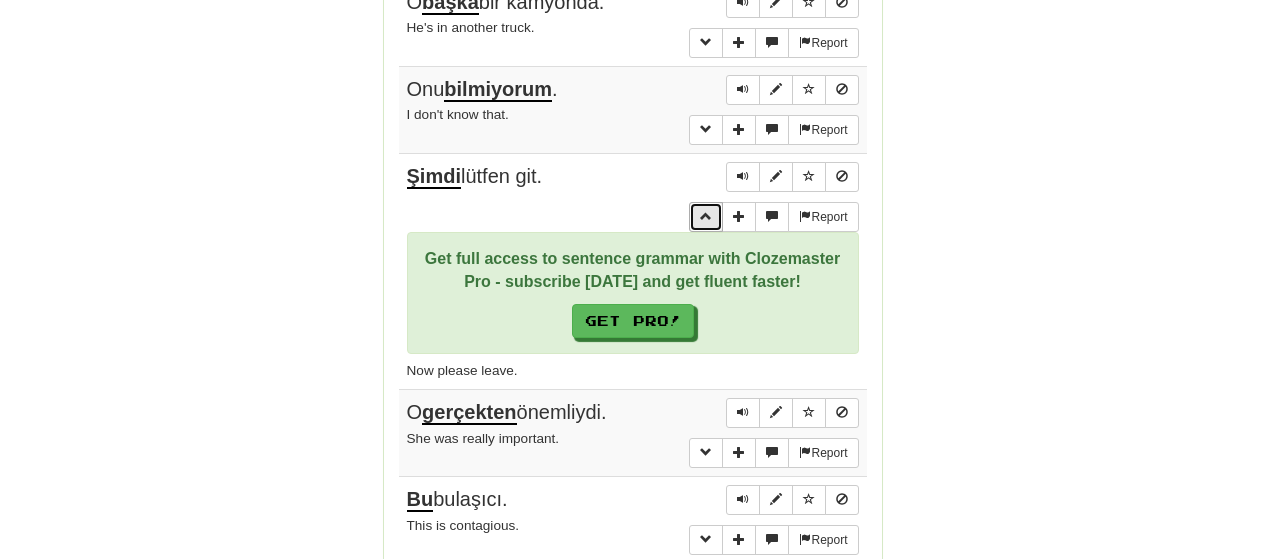 click at bounding box center (706, 216) 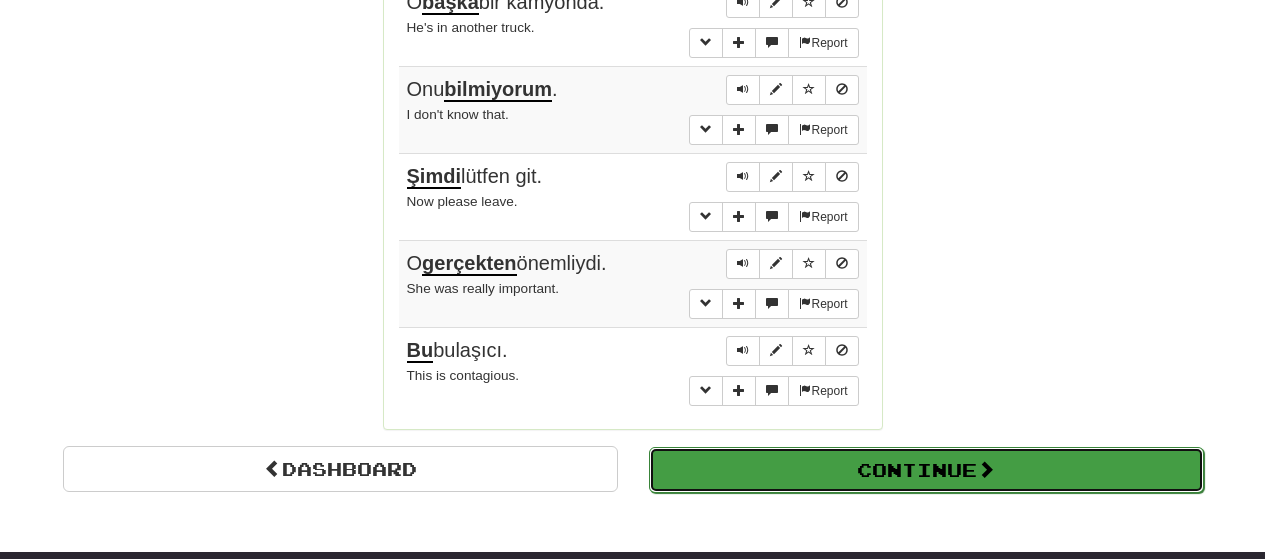 click on "Continue" at bounding box center [926, 470] 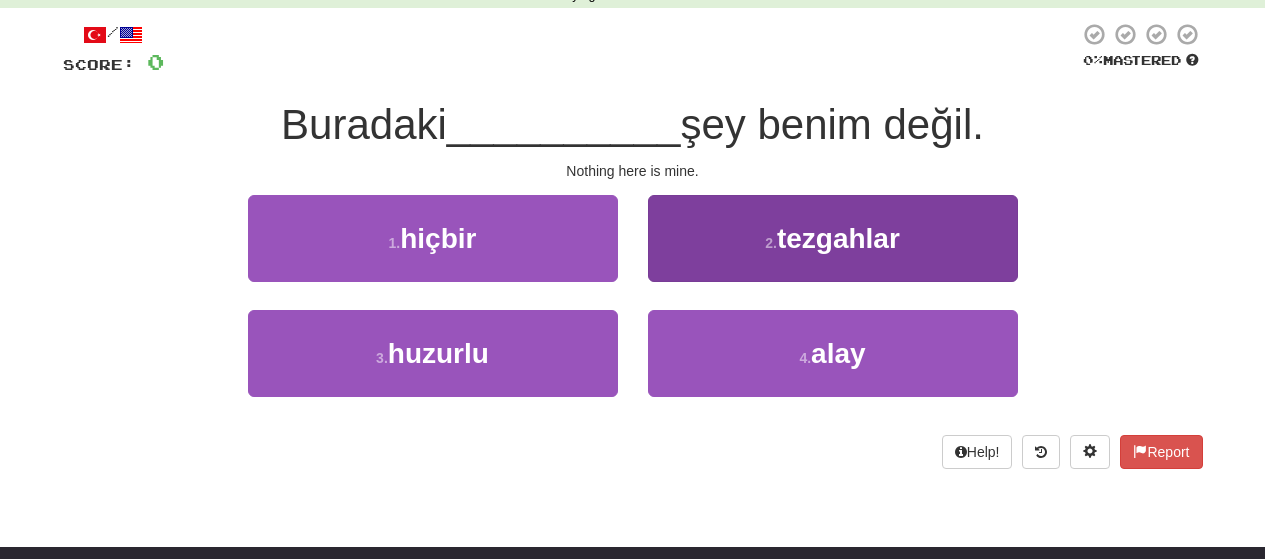 scroll, scrollTop: 0, scrollLeft: 0, axis: both 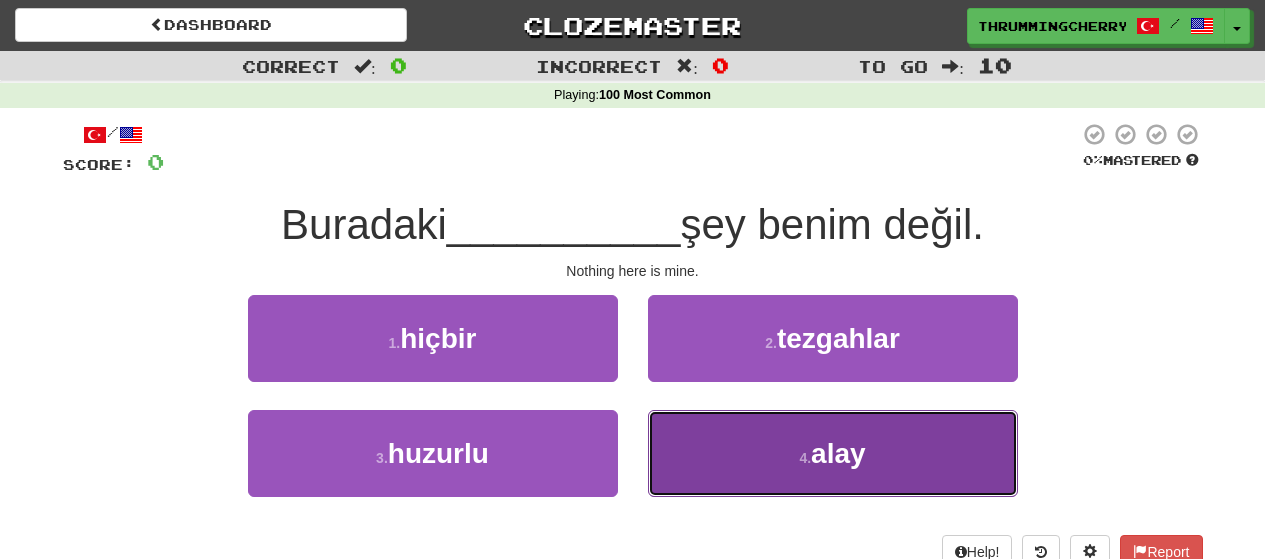 click on "4 .  alay" at bounding box center (833, 453) 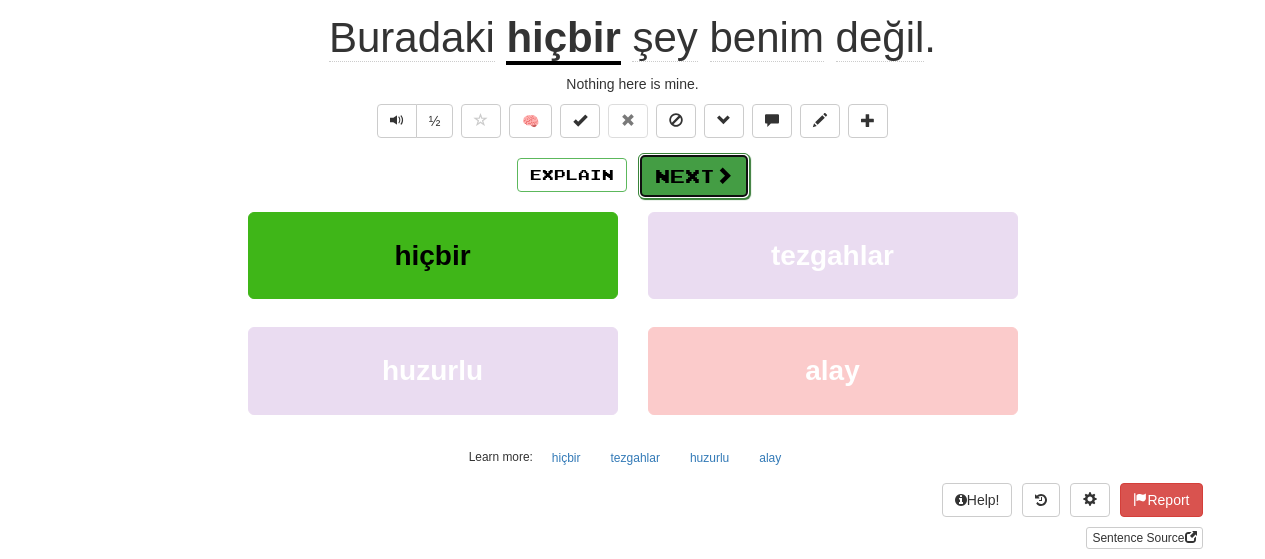 click on "Next" at bounding box center [694, 176] 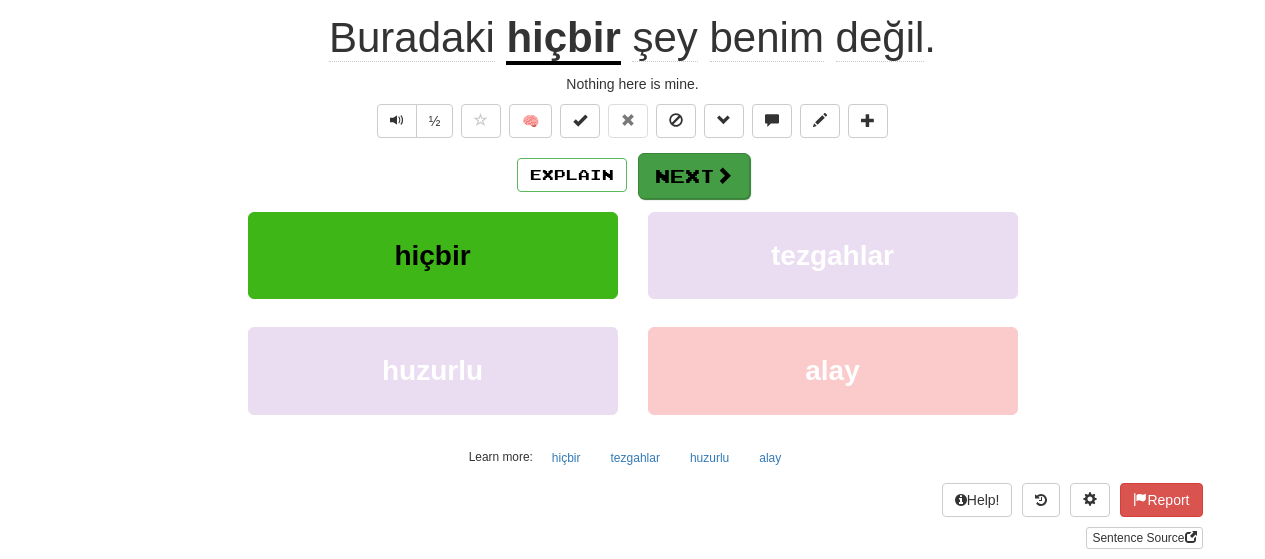 scroll, scrollTop: 187, scrollLeft: 0, axis: vertical 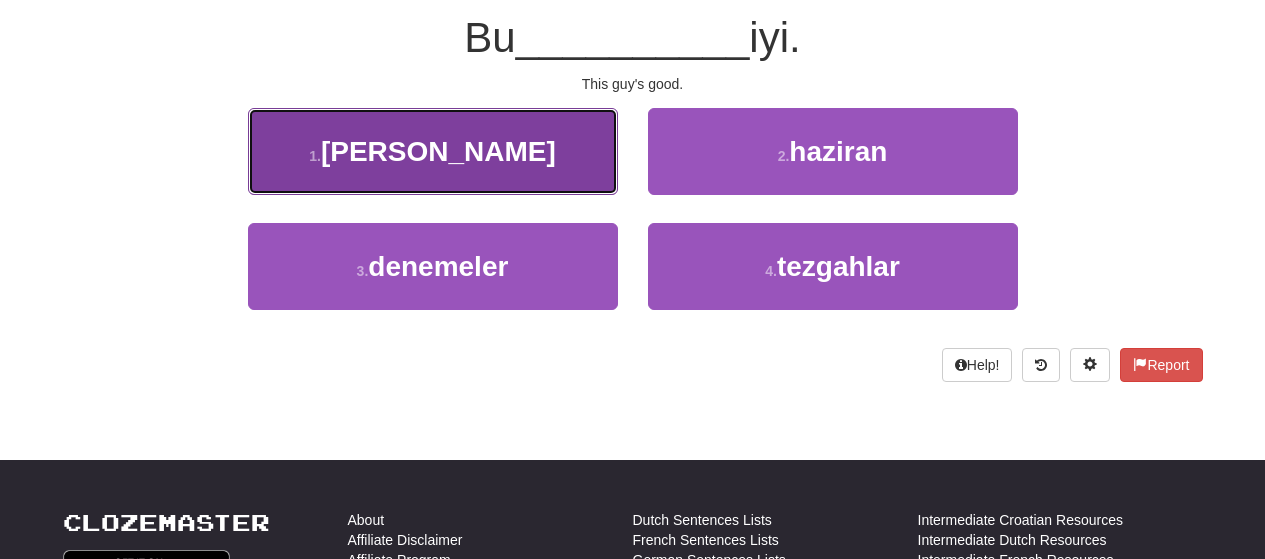 click on "1 .  [PERSON_NAME]" at bounding box center [433, 151] 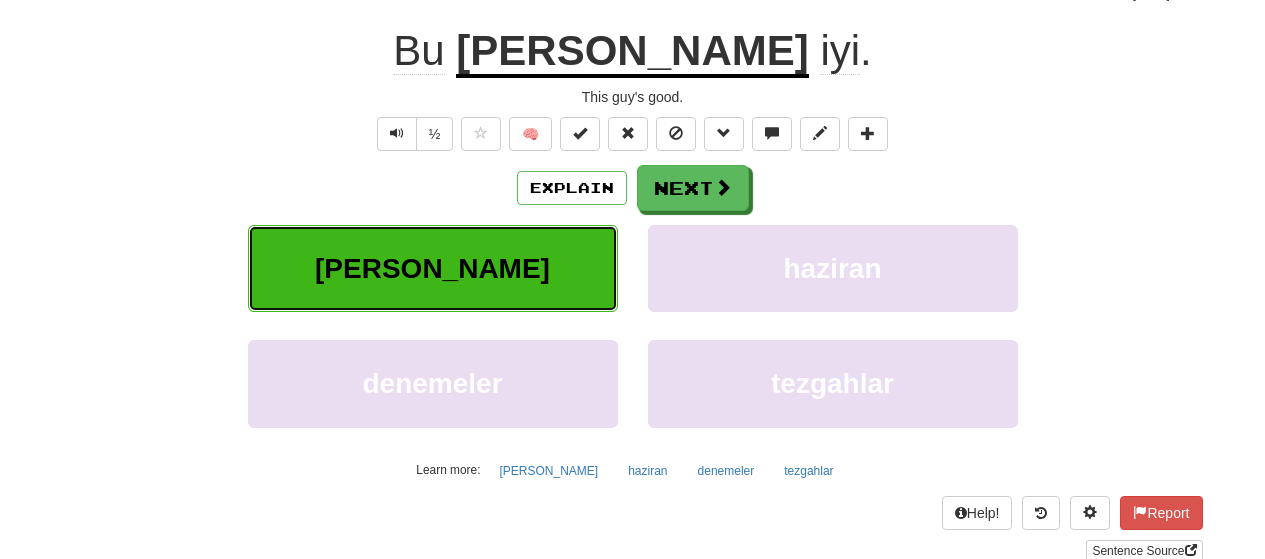 scroll, scrollTop: 200, scrollLeft: 0, axis: vertical 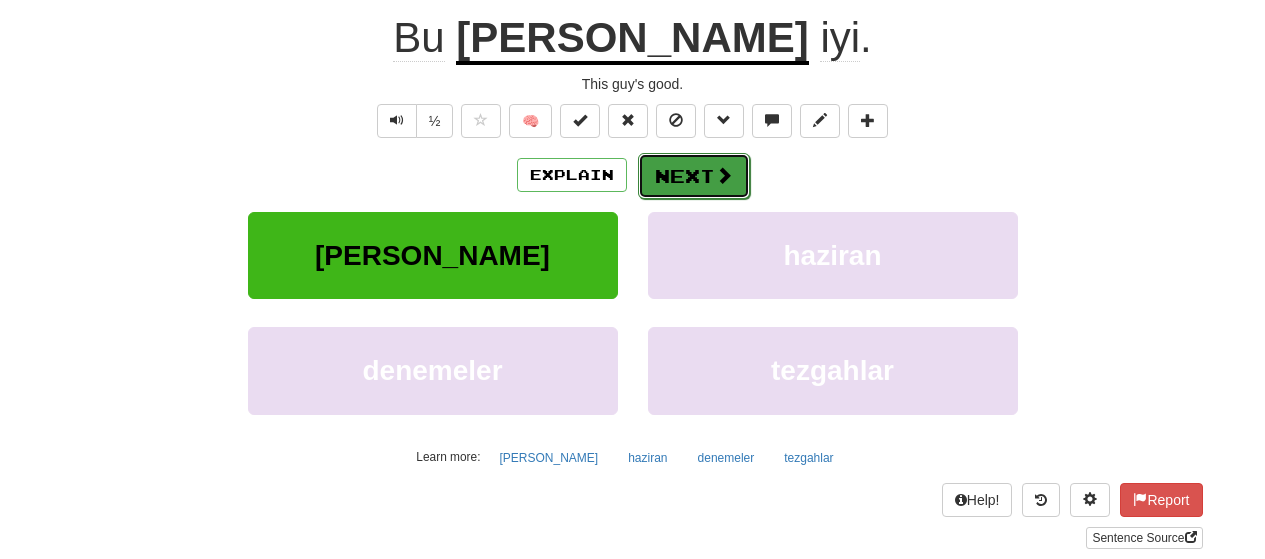 click at bounding box center (724, 175) 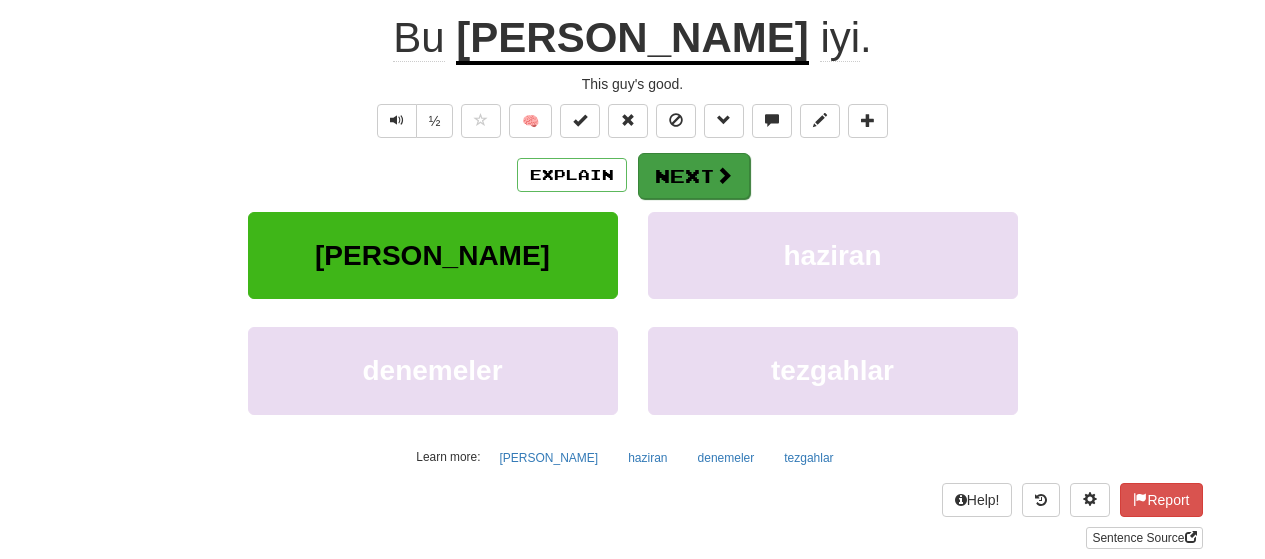 scroll, scrollTop: 187, scrollLeft: 0, axis: vertical 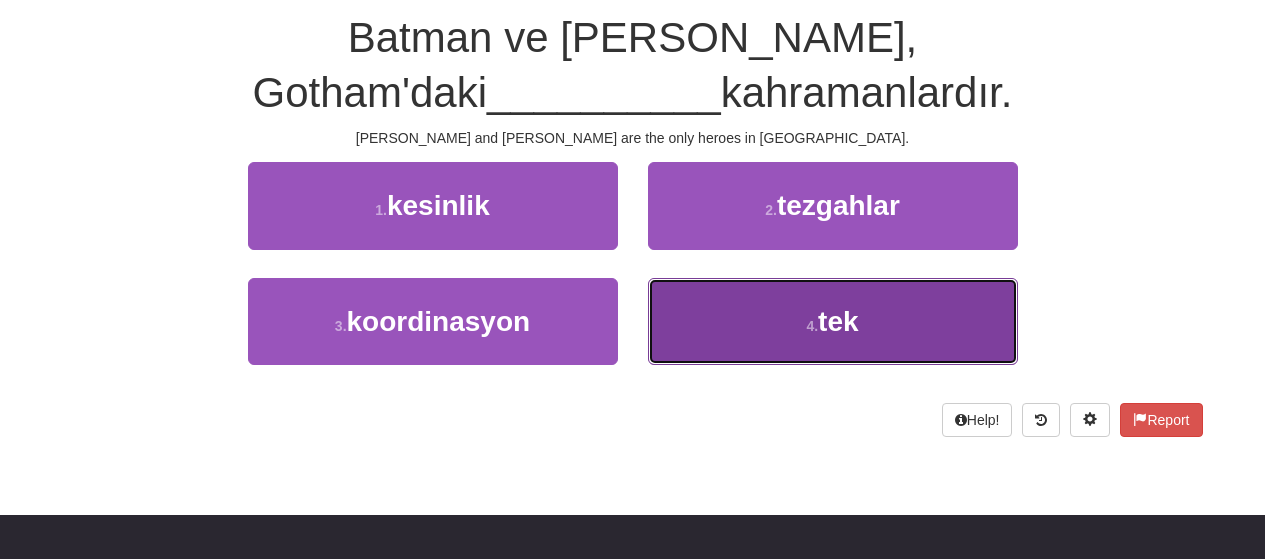 click on "4 .  tek" at bounding box center [833, 321] 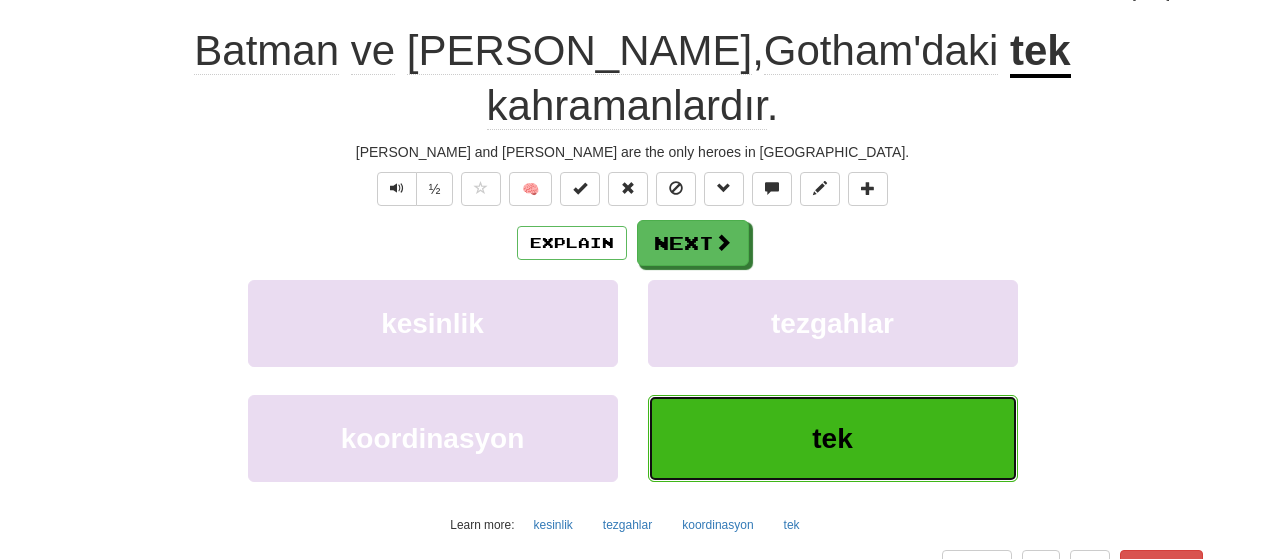scroll, scrollTop: 200, scrollLeft: 0, axis: vertical 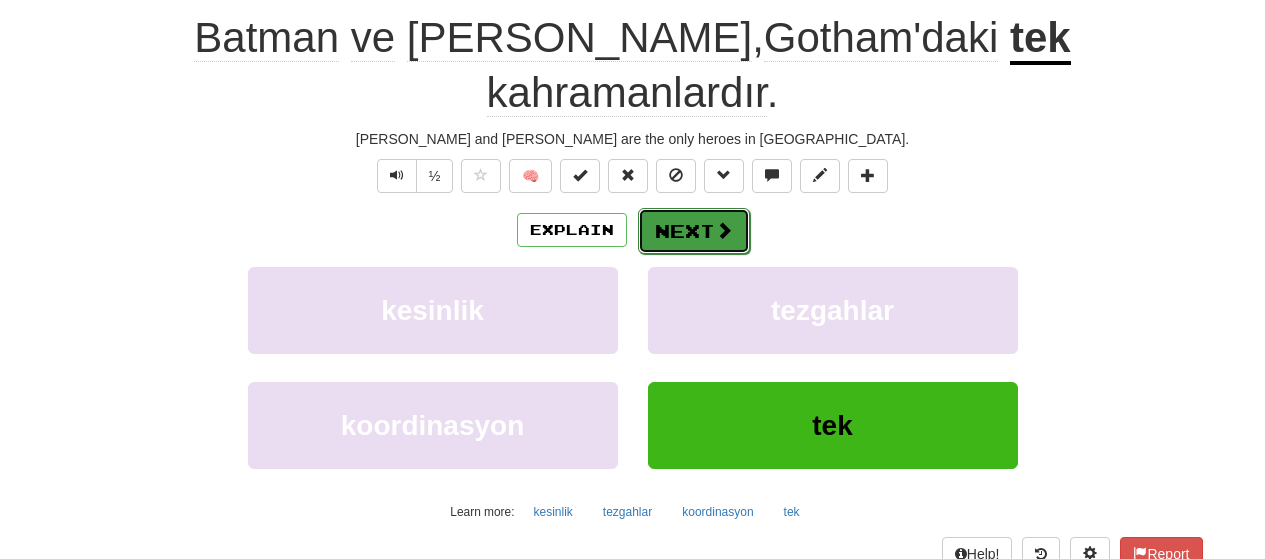 click on "Next" at bounding box center [694, 231] 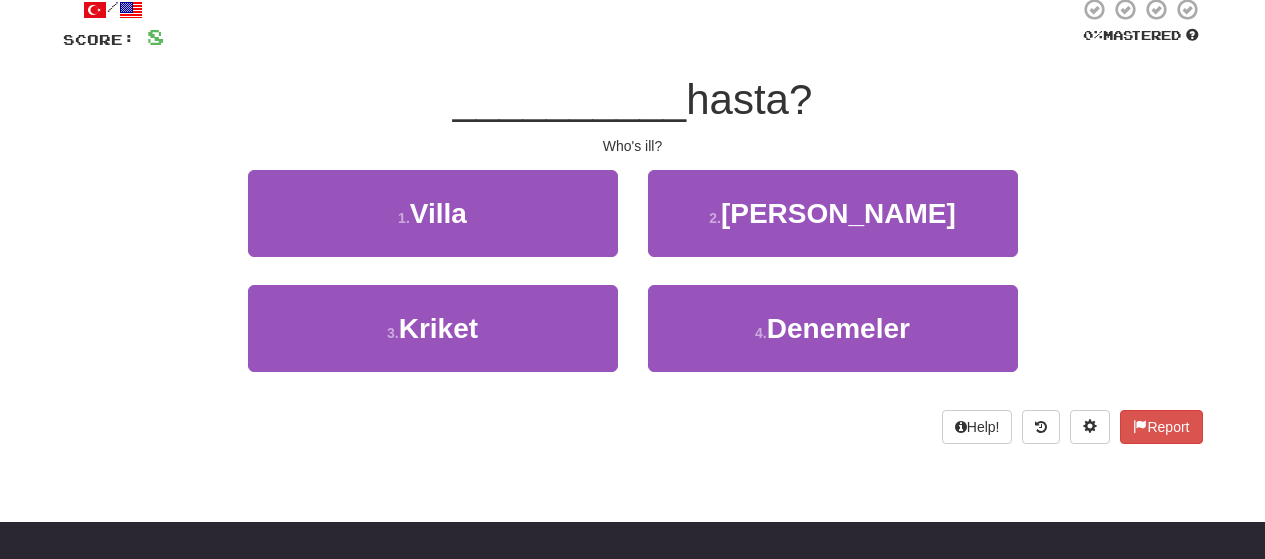 scroll, scrollTop: 87, scrollLeft: 0, axis: vertical 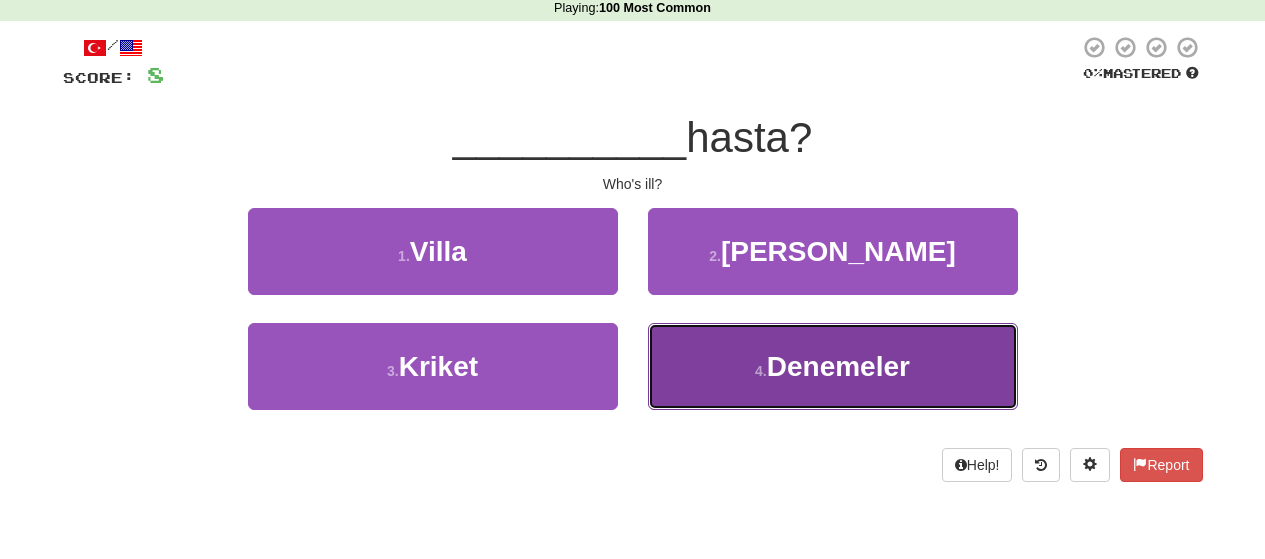 click on "Denemeler" at bounding box center [838, 366] 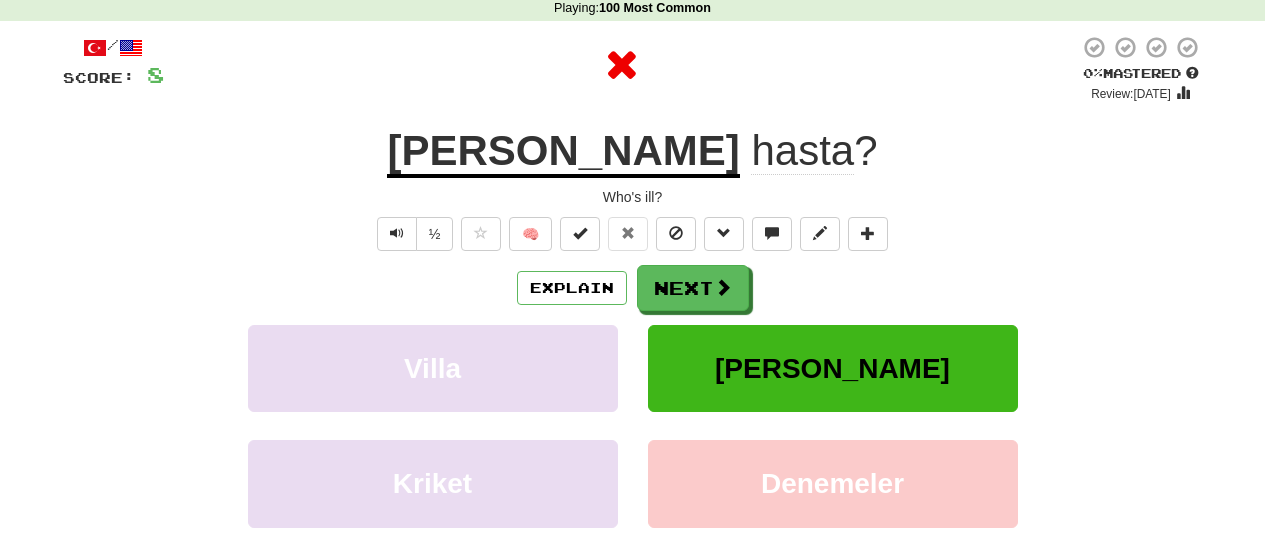 click on "[PERSON_NAME]" at bounding box center (563, 152) 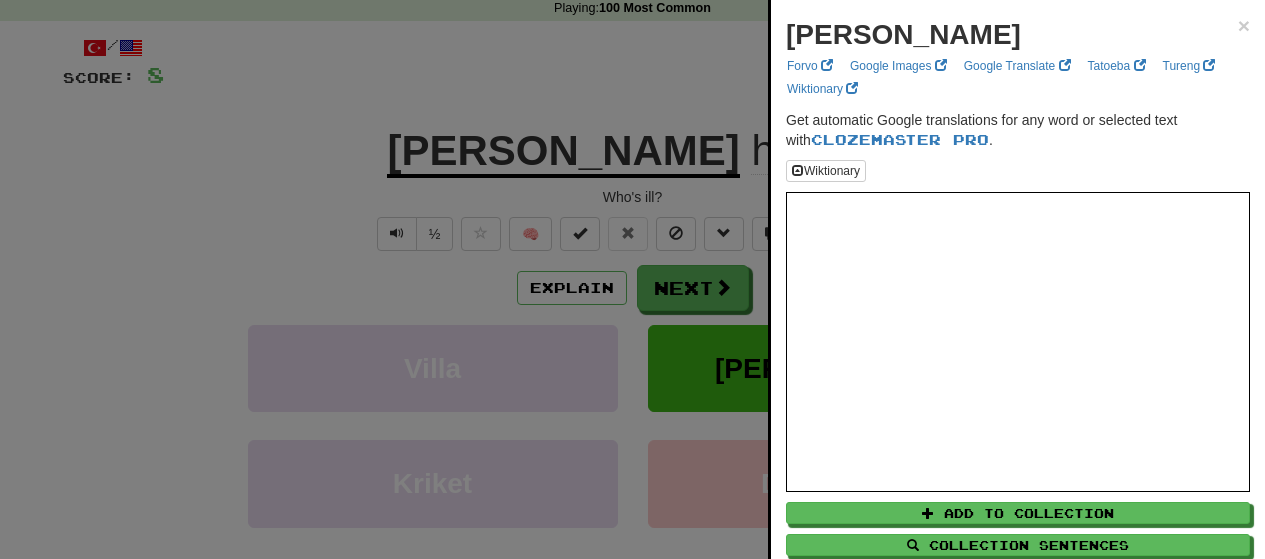 scroll, scrollTop: 0, scrollLeft: 0, axis: both 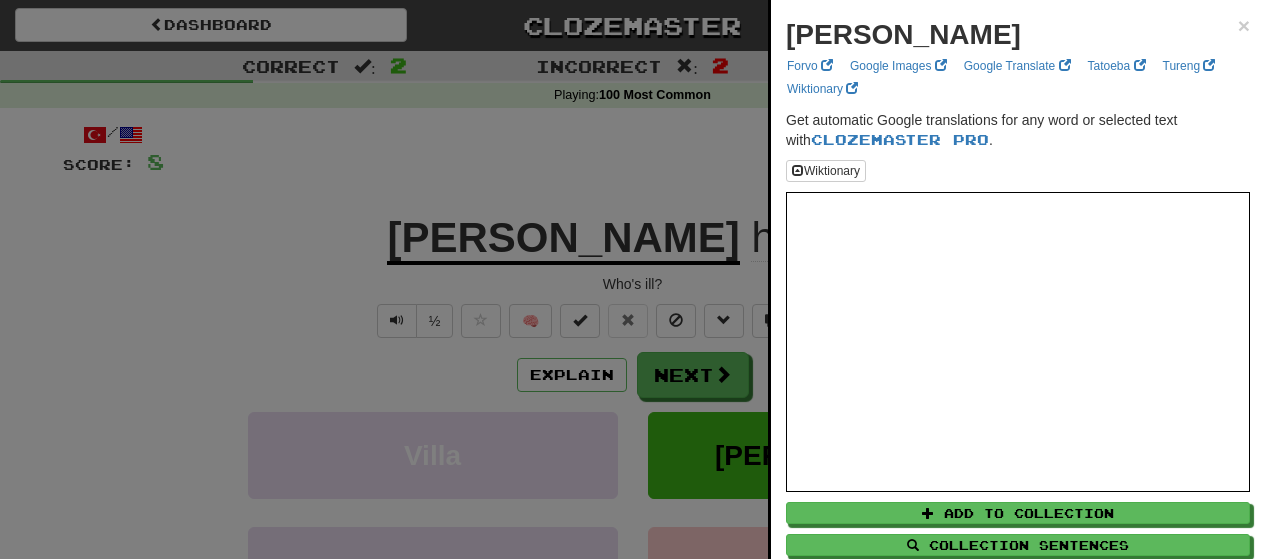click at bounding box center [632, 279] 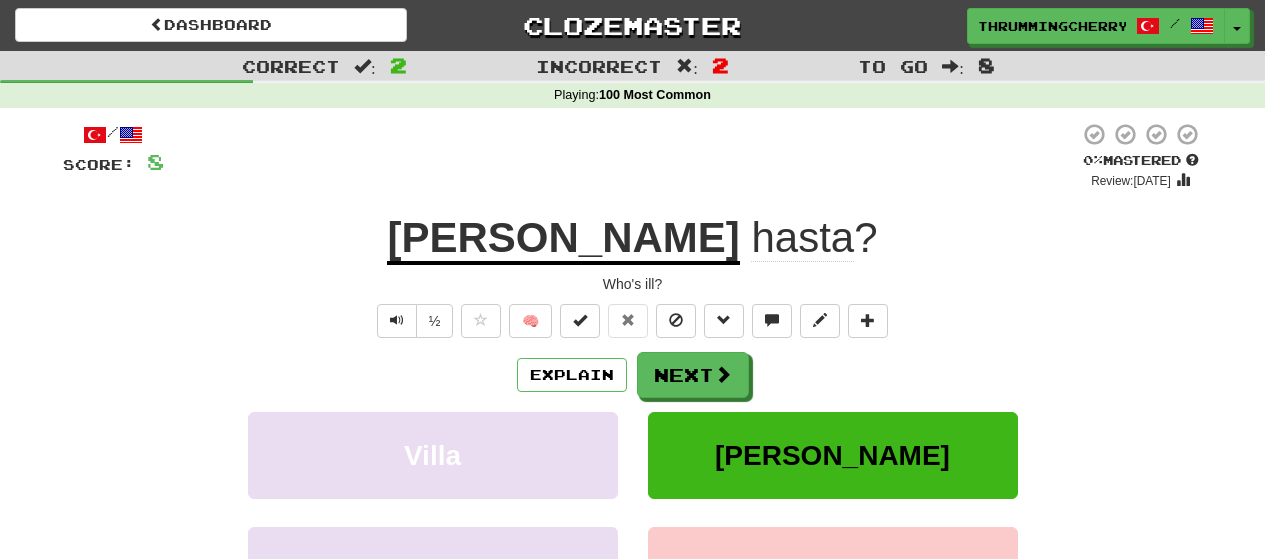 click on "hasta" at bounding box center (802, 238) 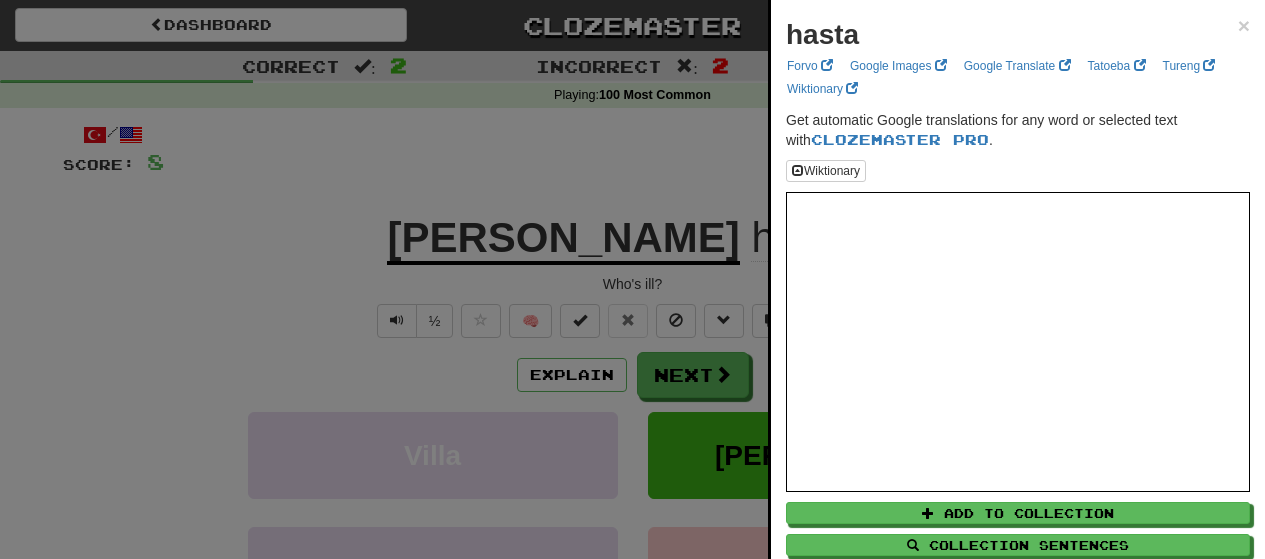 click at bounding box center [632, 279] 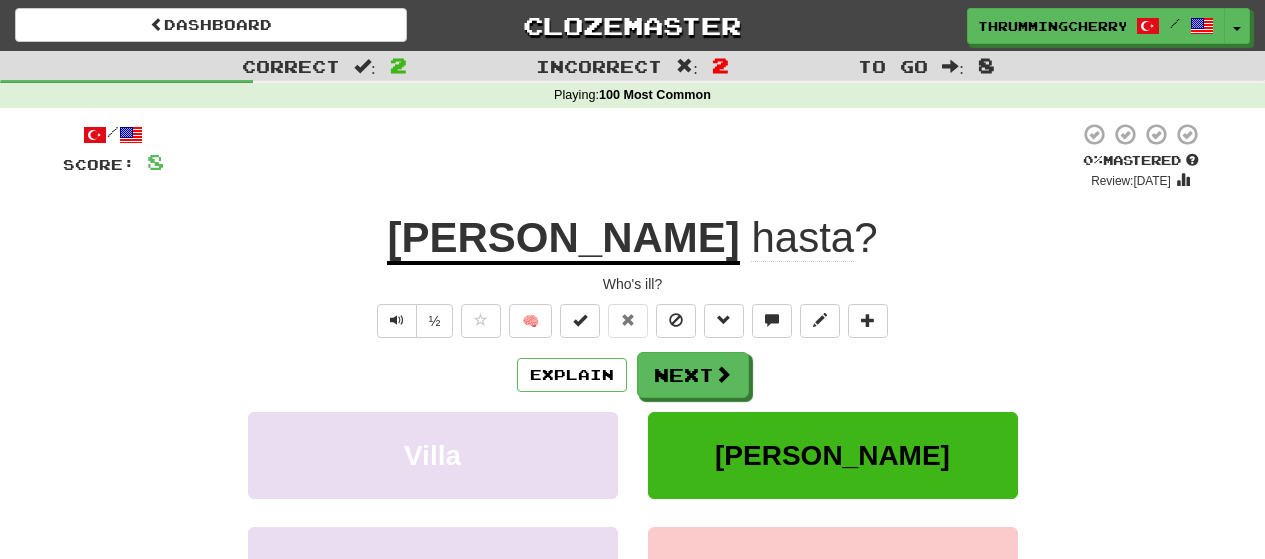 click on "[PERSON_NAME]" at bounding box center (563, 239) 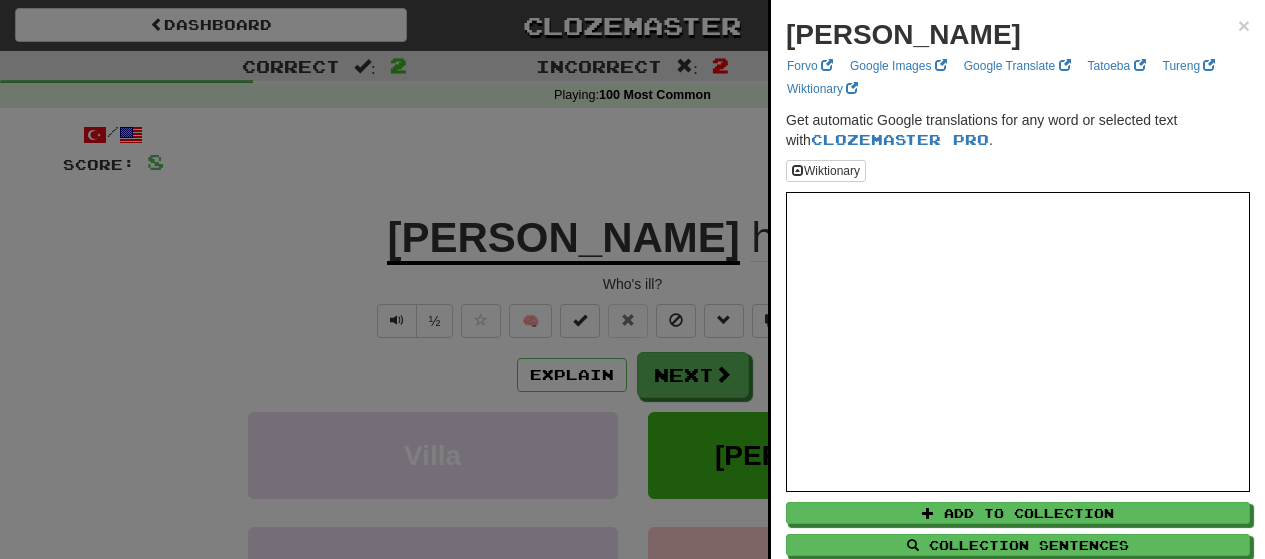 click at bounding box center [632, 279] 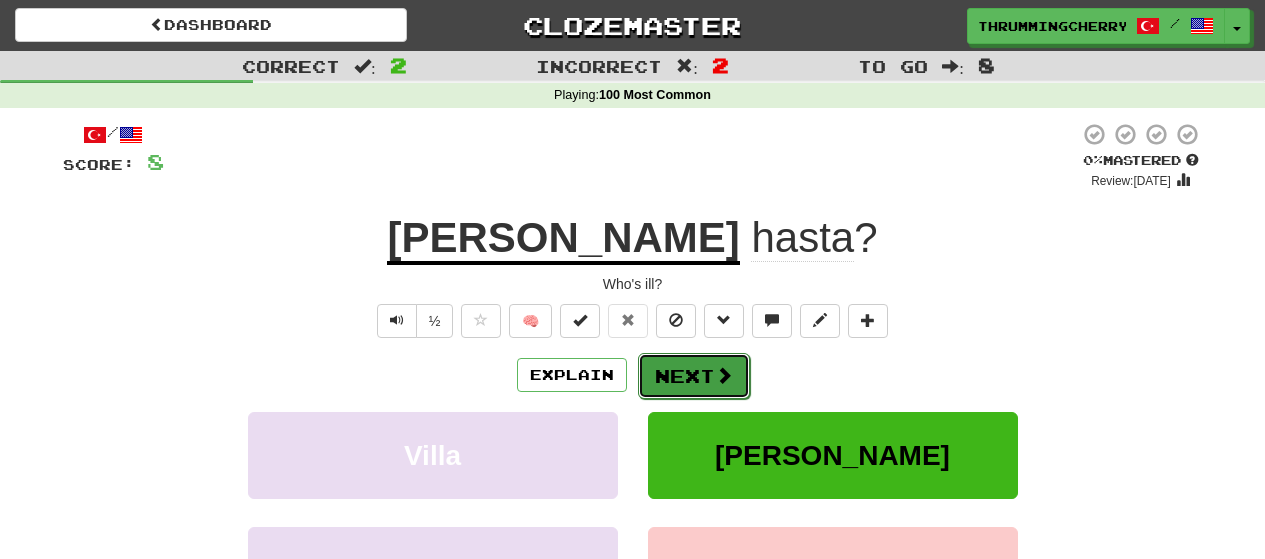 click on "Next" at bounding box center (694, 376) 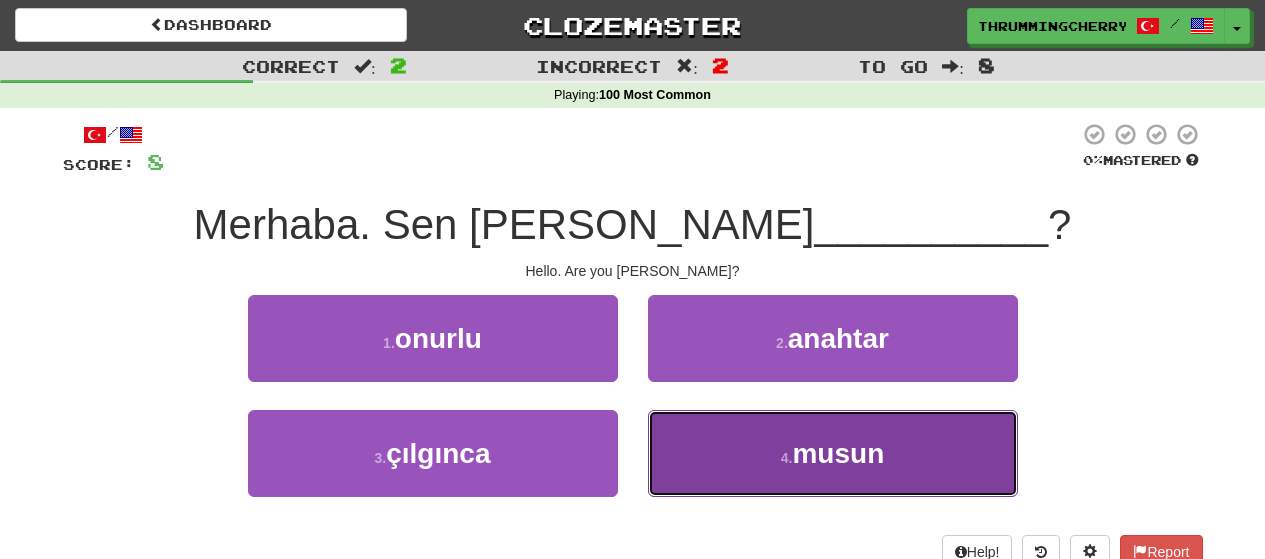 click on "musun" at bounding box center [838, 453] 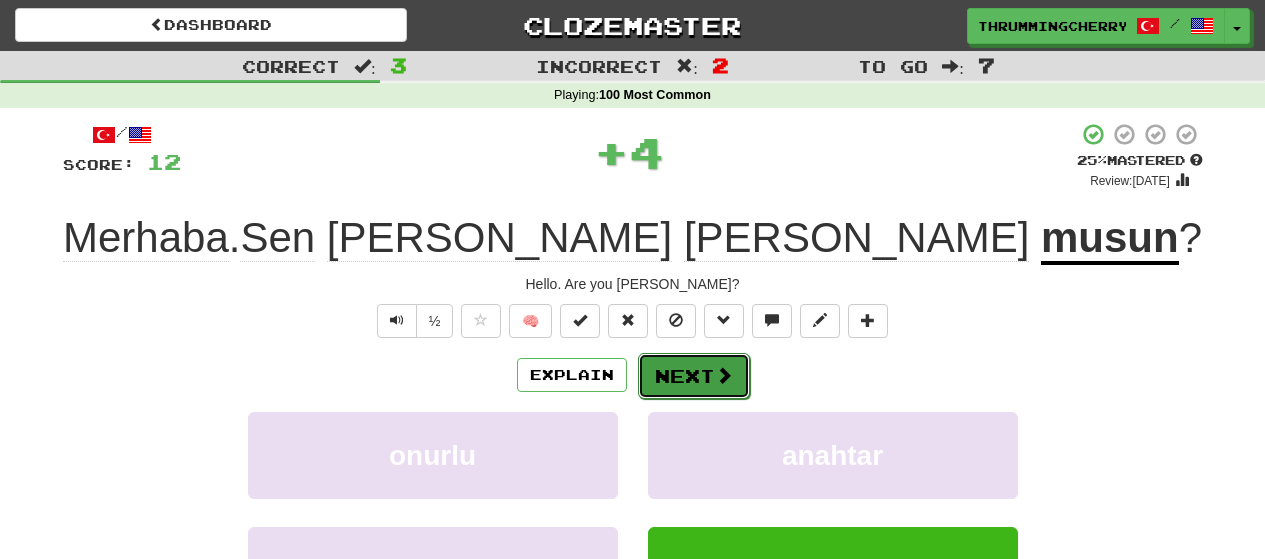 click on "Next" at bounding box center [694, 376] 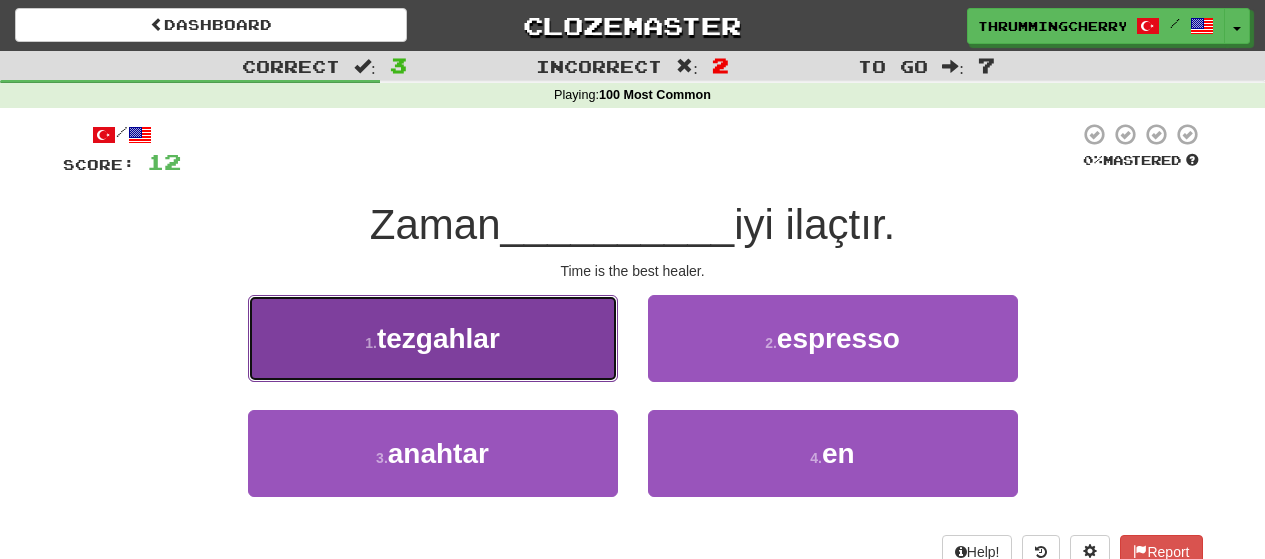 click on "tezgahlar" at bounding box center [438, 338] 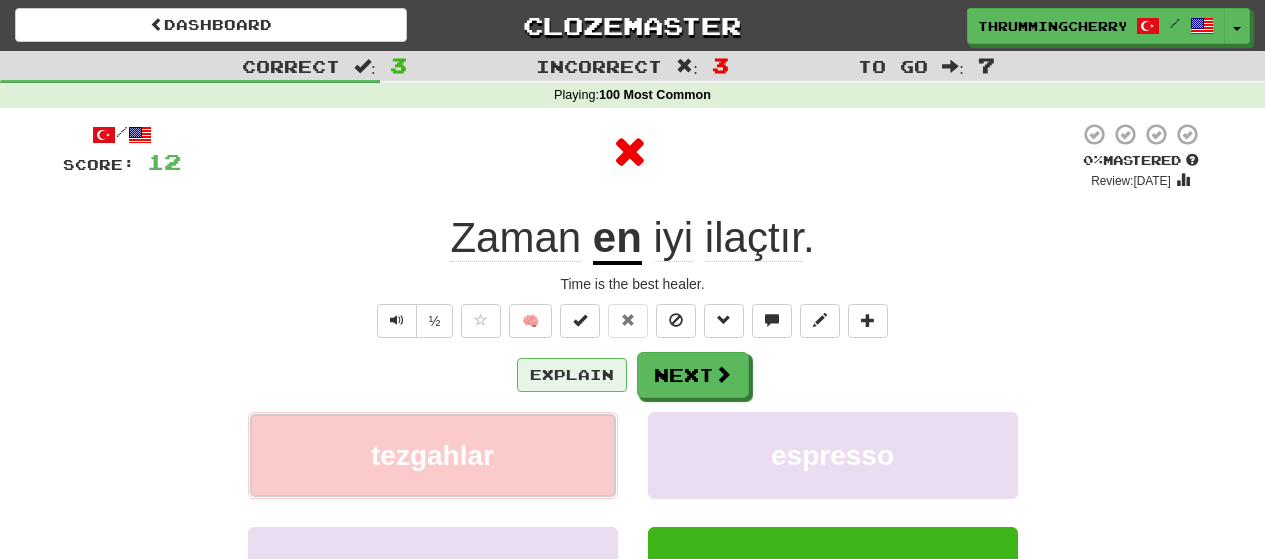 scroll, scrollTop: 200, scrollLeft: 0, axis: vertical 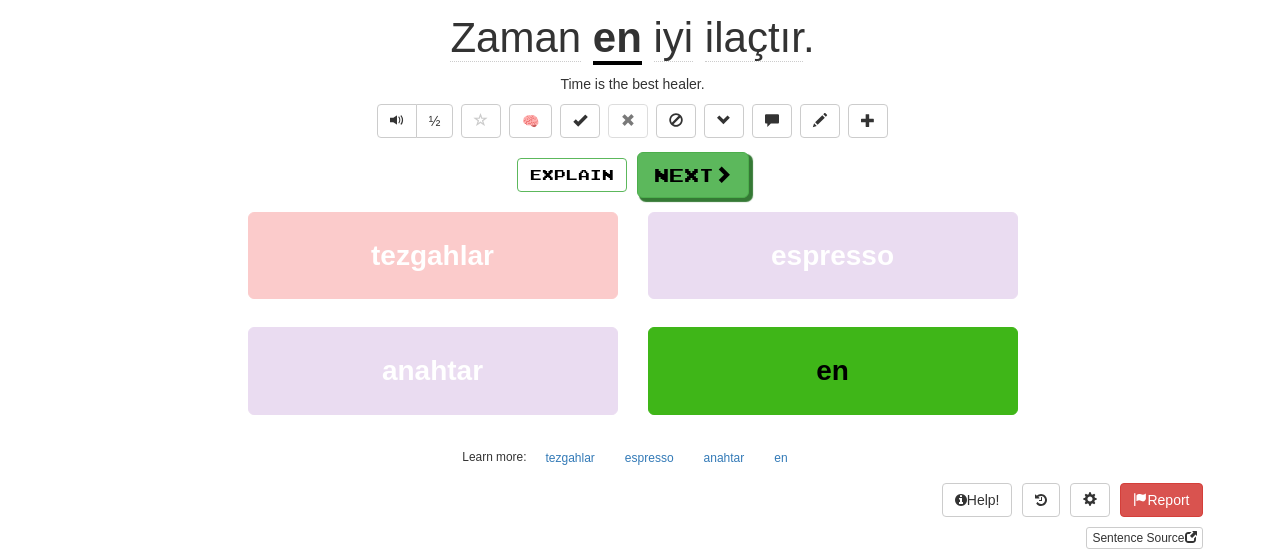 click on "en" at bounding box center [617, 39] 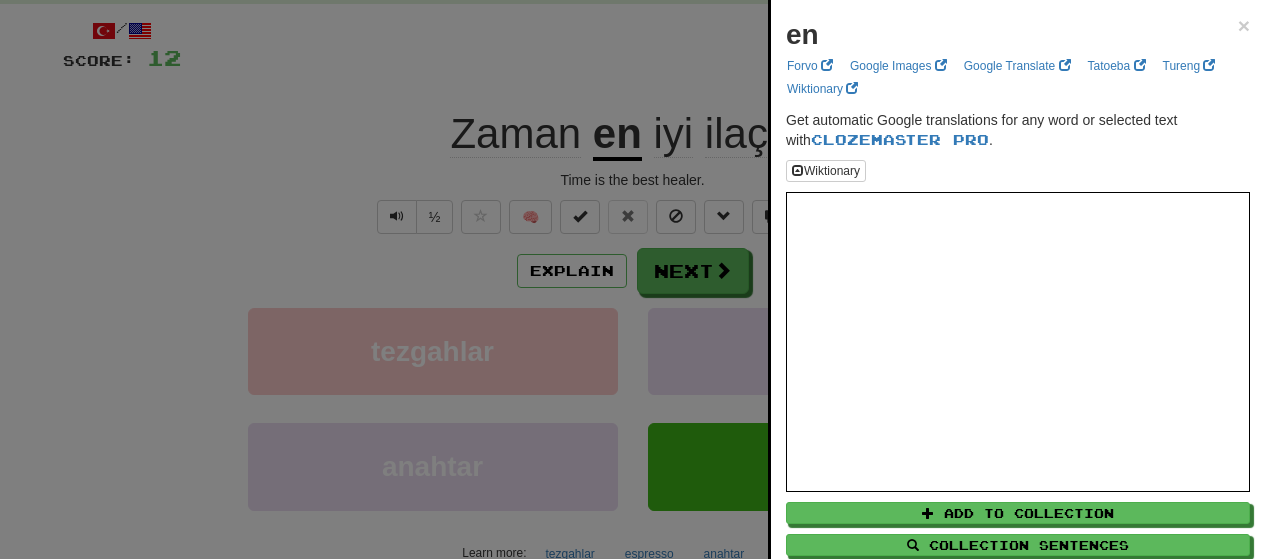 scroll, scrollTop: 100, scrollLeft: 0, axis: vertical 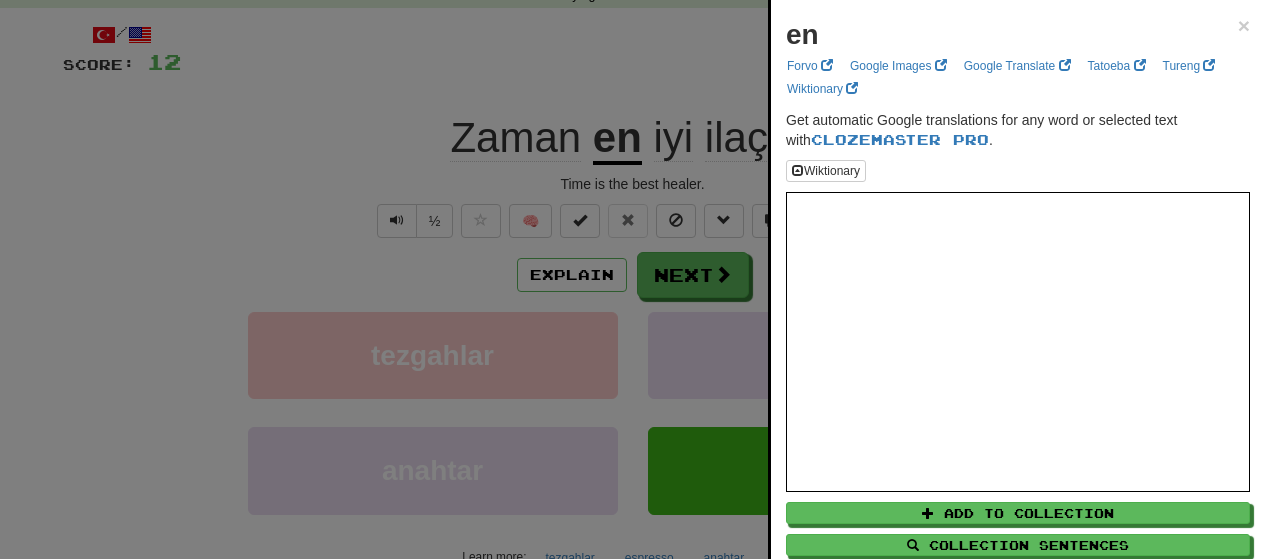 click at bounding box center (632, 279) 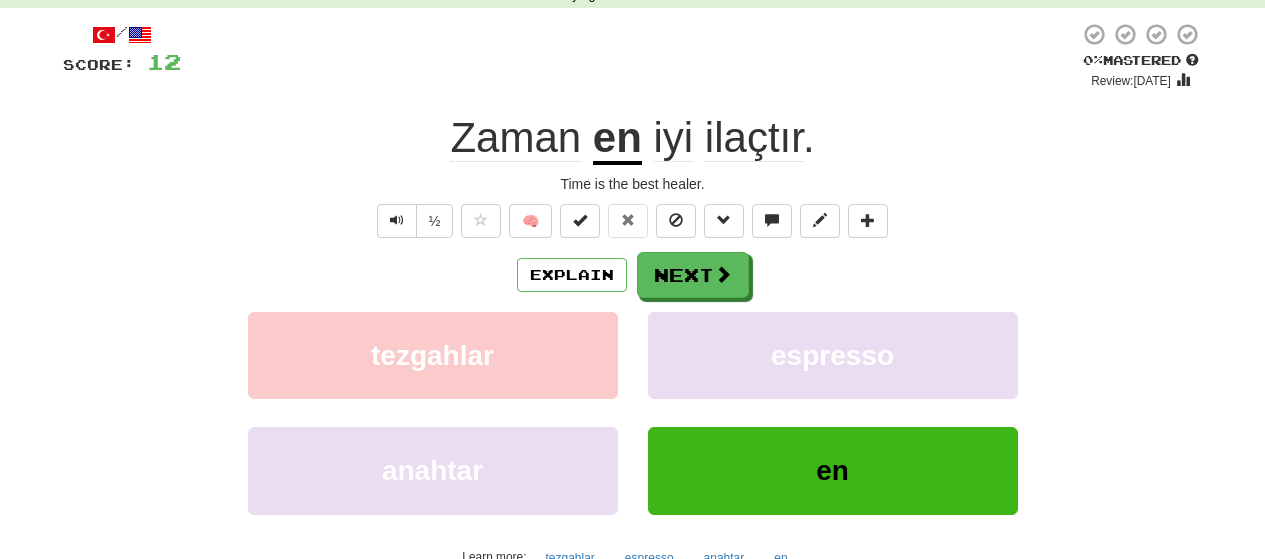 click on "en" at bounding box center [617, 139] 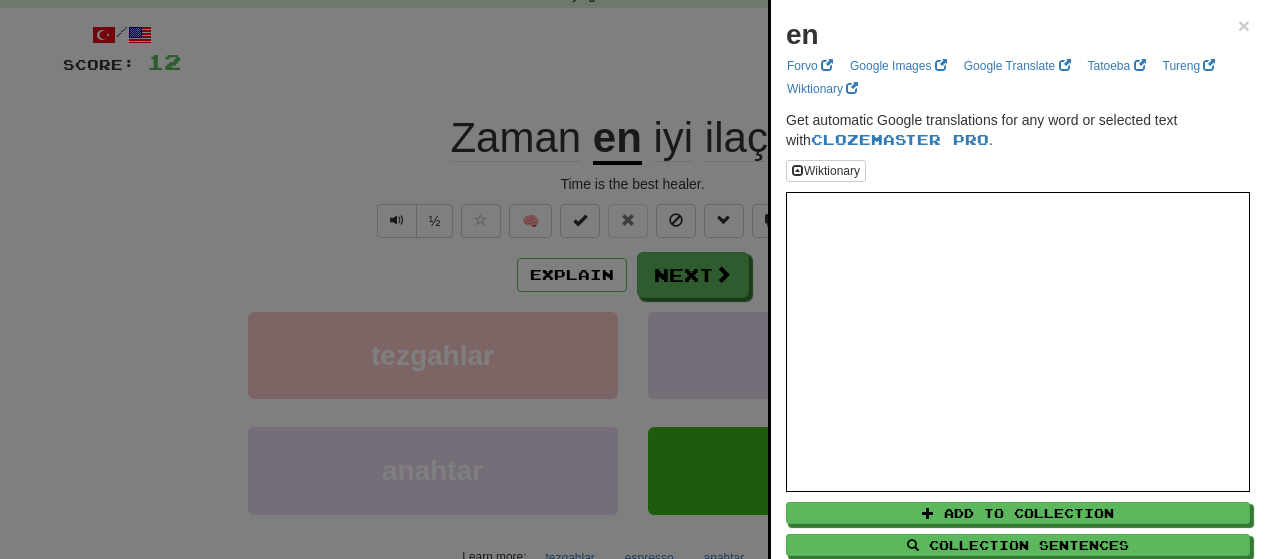 click at bounding box center [632, 279] 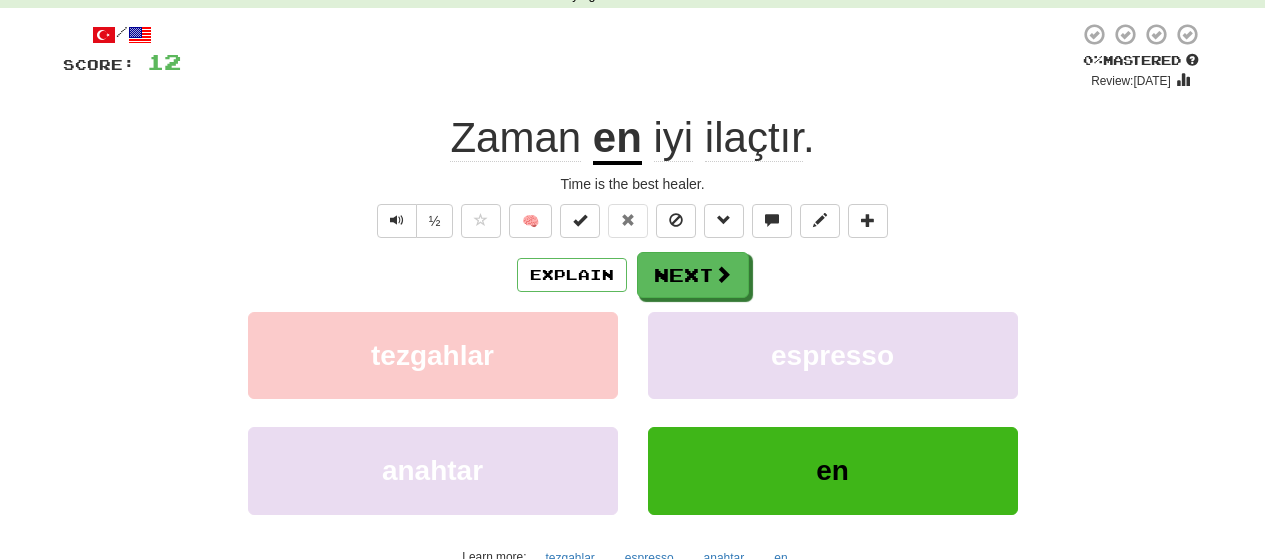 click on "Zaman" 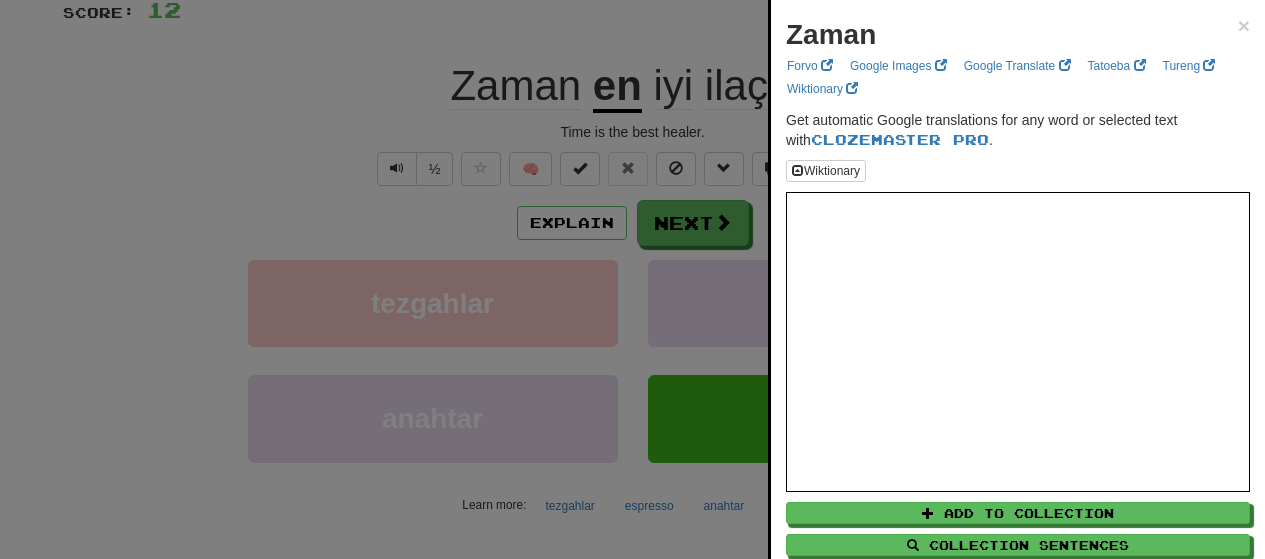 scroll, scrollTop: 200, scrollLeft: 0, axis: vertical 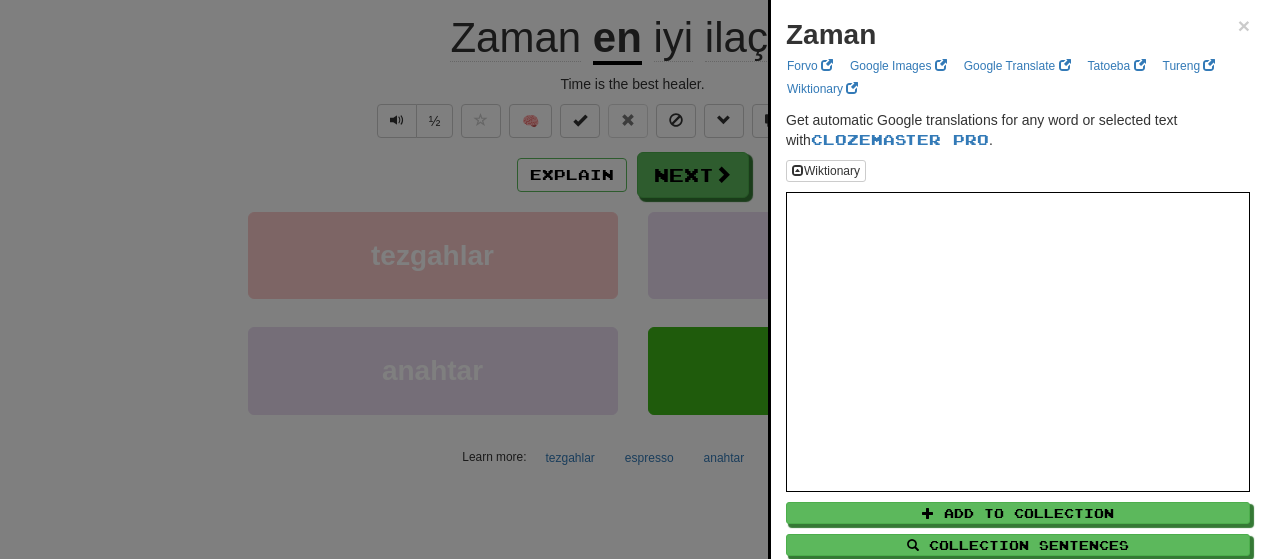 click at bounding box center (632, 279) 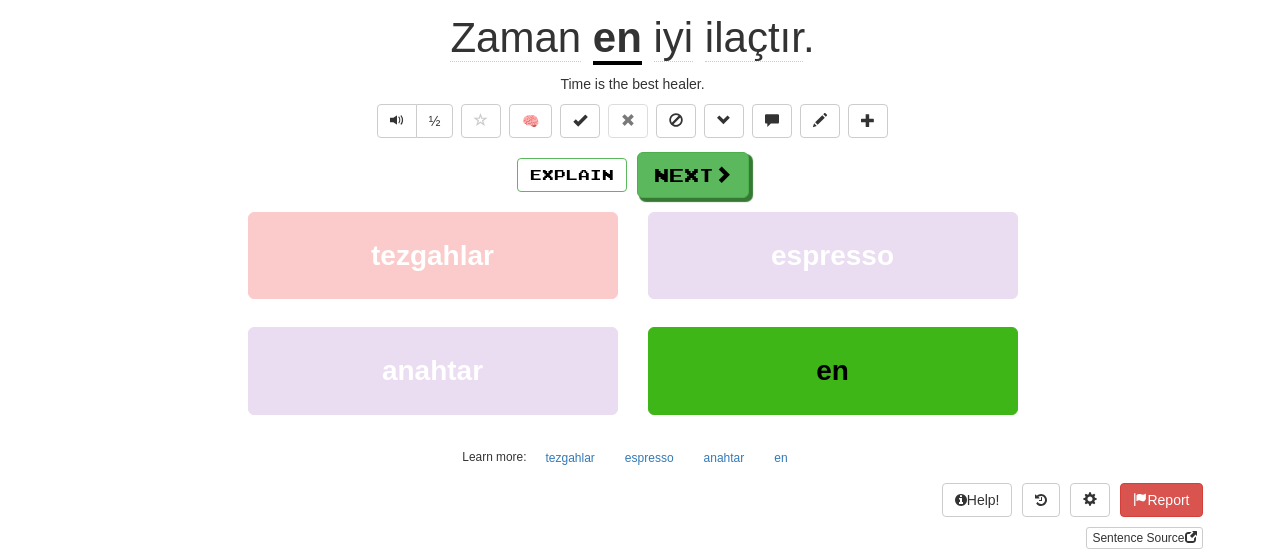 click on "en" at bounding box center (617, 39) 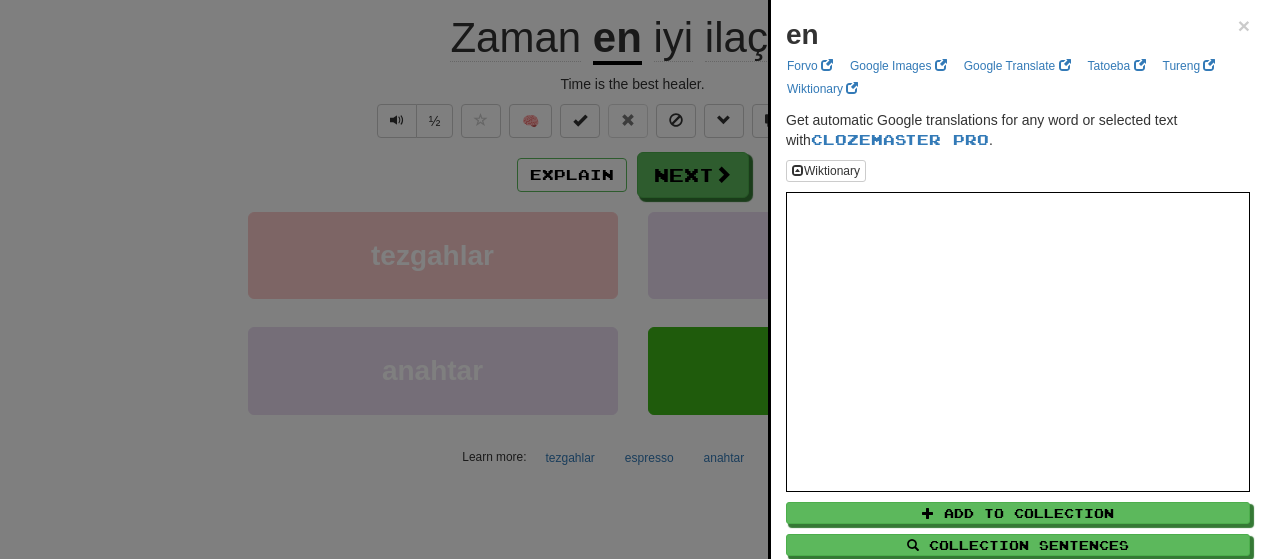 click at bounding box center [632, 279] 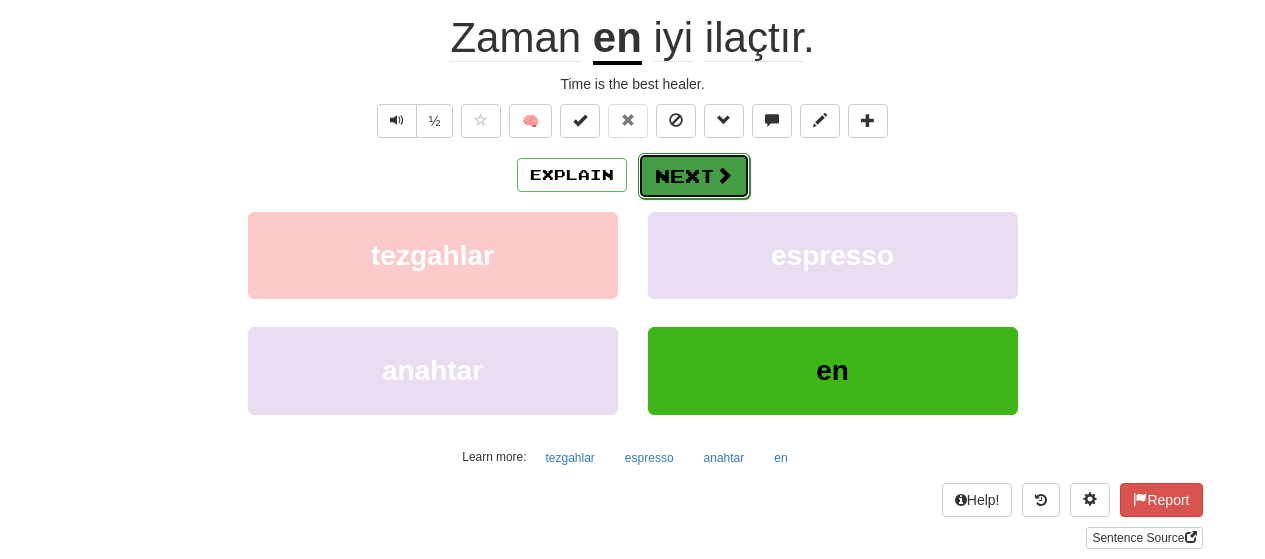 click on "Next" at bounding box center [694, 176] 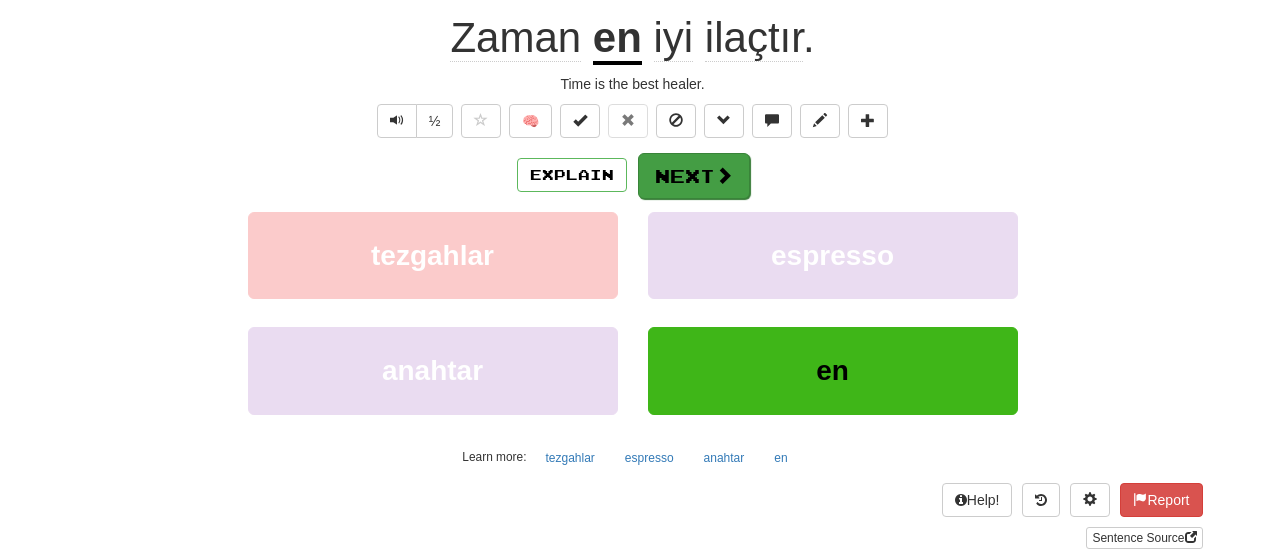 scroll, scrollTop: 187, scrollLeft: 0, axis: vertical 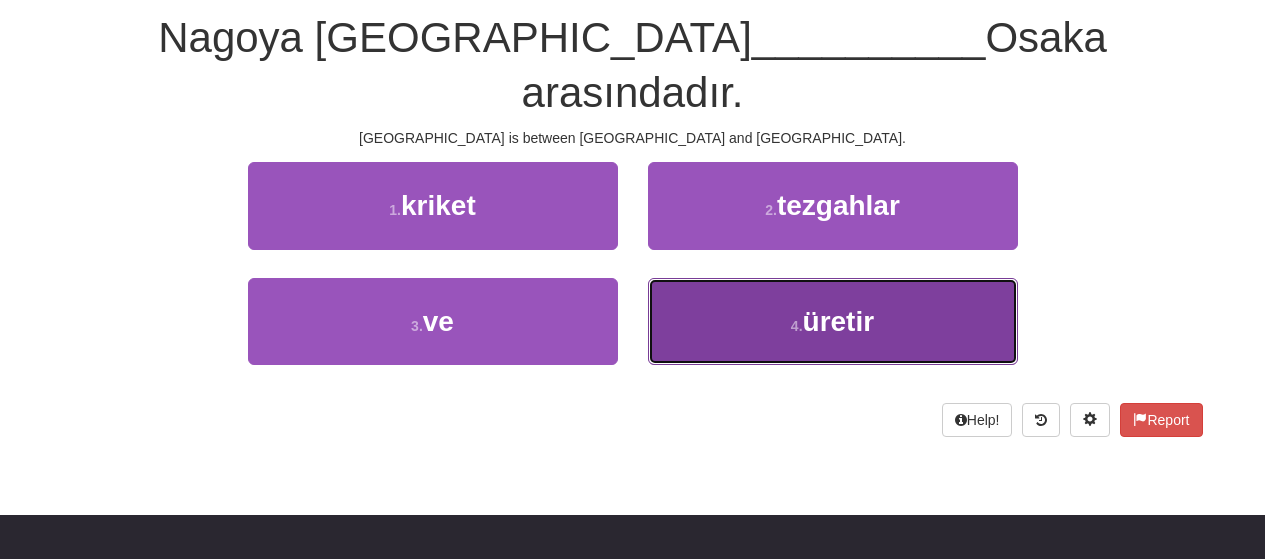 click on "üretir" at bounding box center (839, 321) 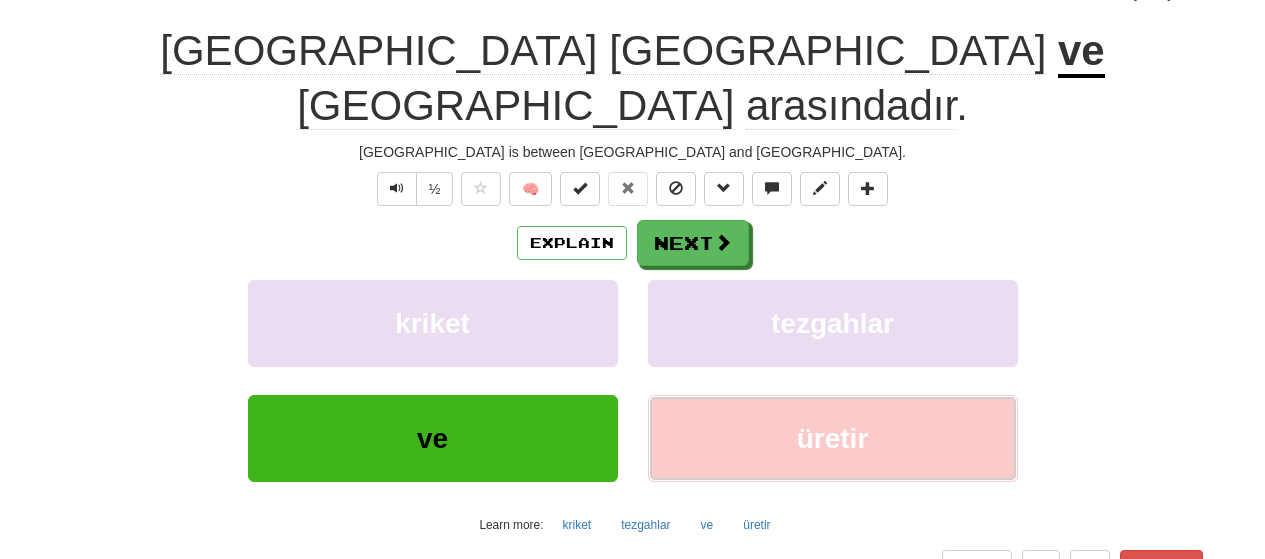 scroll, scrollTop: 200, scrollLeft: 0, axis: vertical 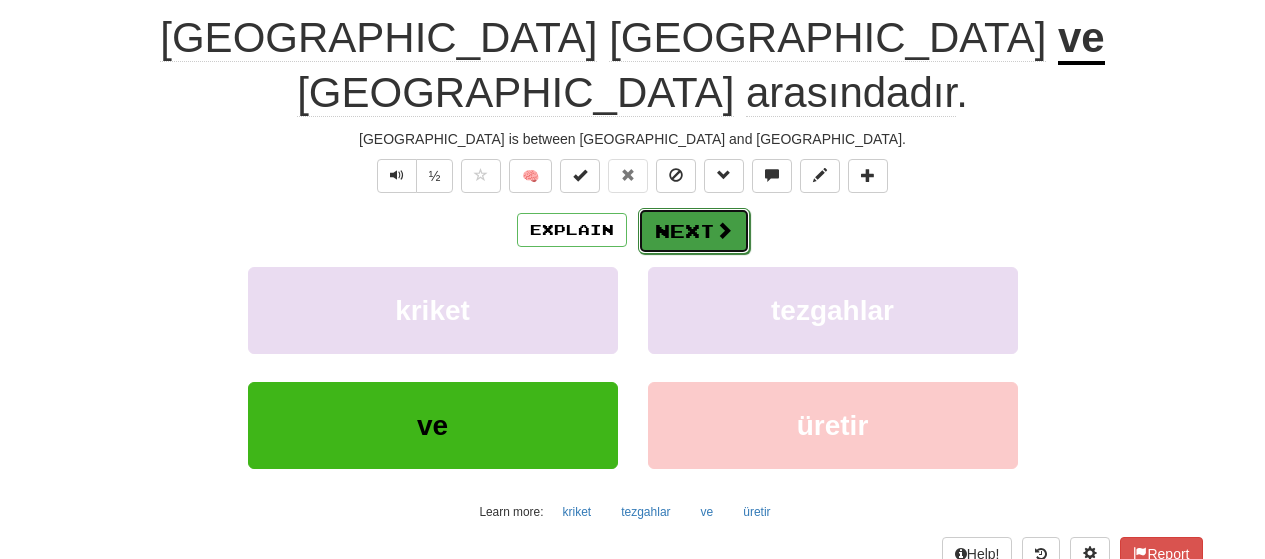 click on "Next" at bounding box center [694, 231] 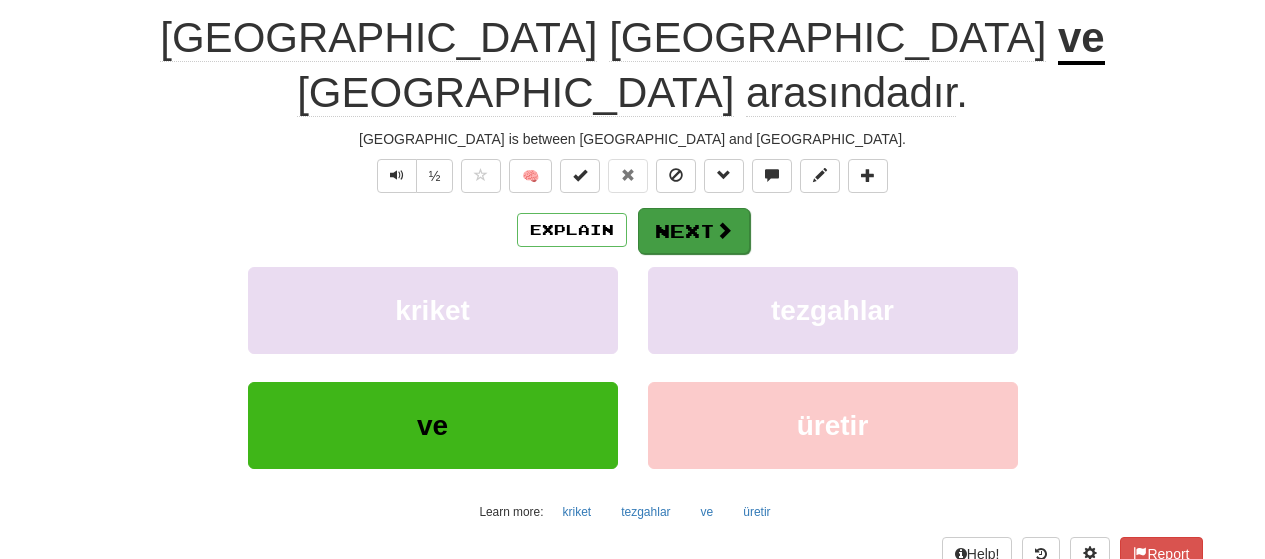 scroll, scrollTop: 187, scrollLeft: 0, axis: vertical 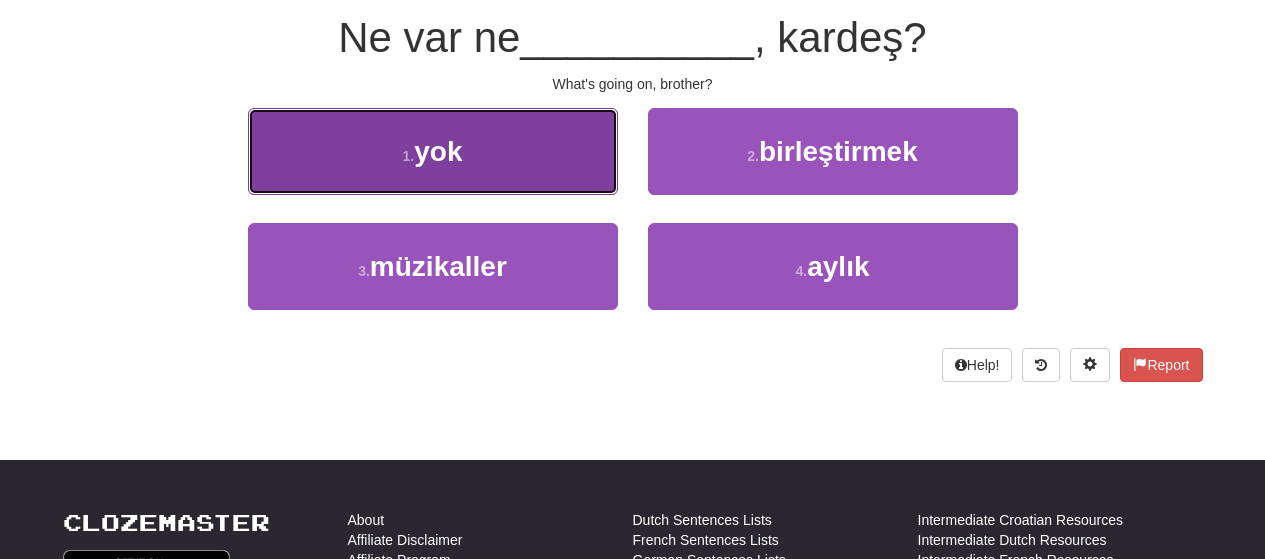 click on "1 .  yok" at bounding box center (433, 151) 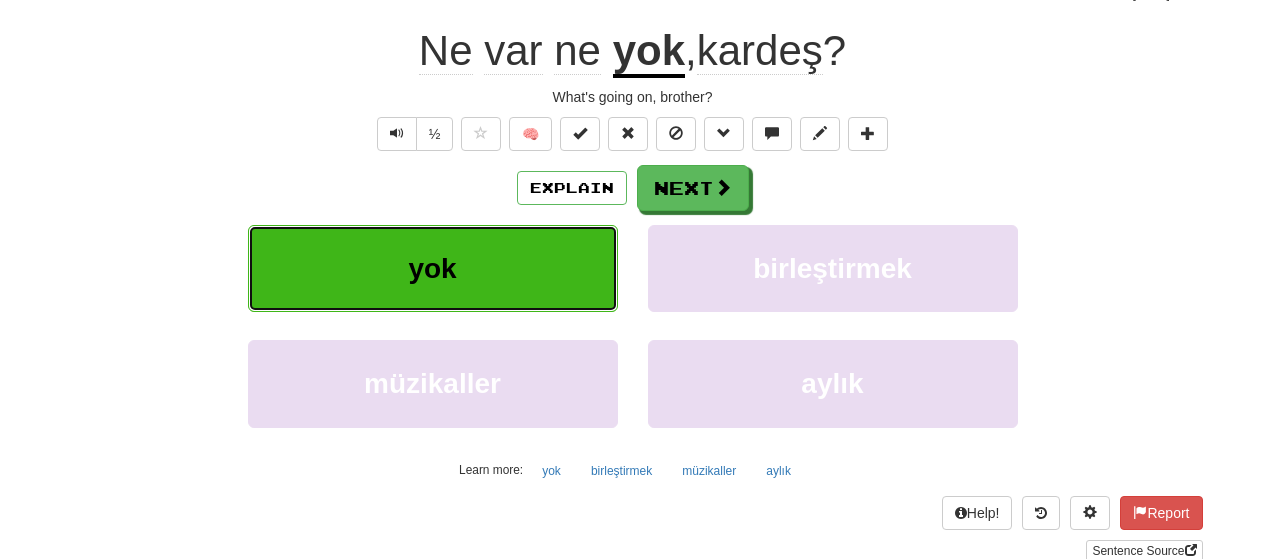 scroll, scrollTop: 200, scrollLeft: 0, axis: vertical 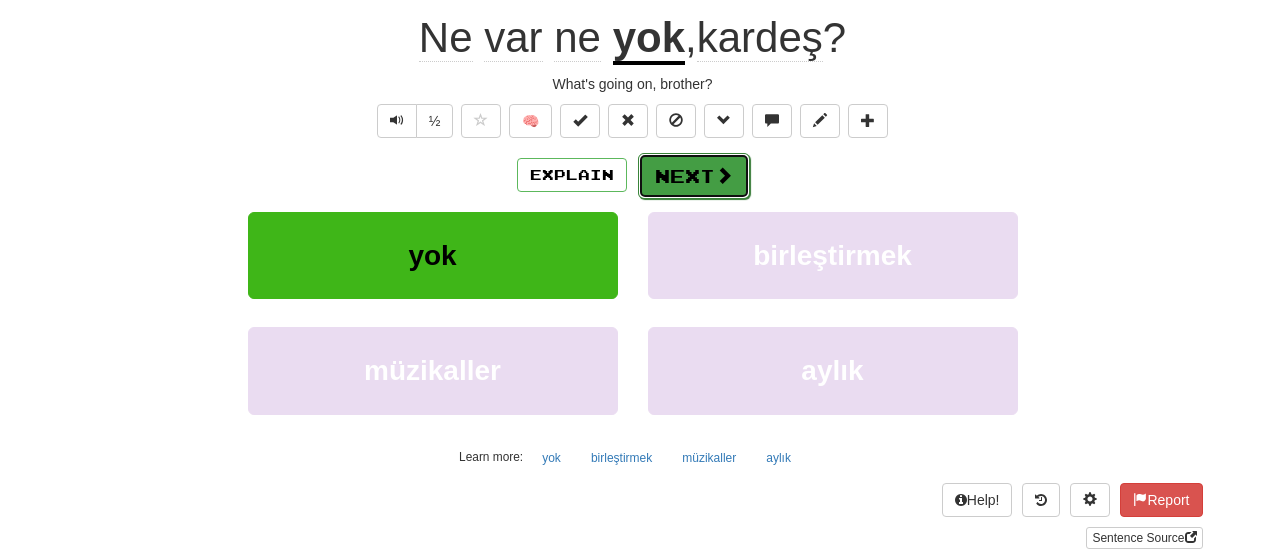 click on "Next" at bounding box center (694, 176) 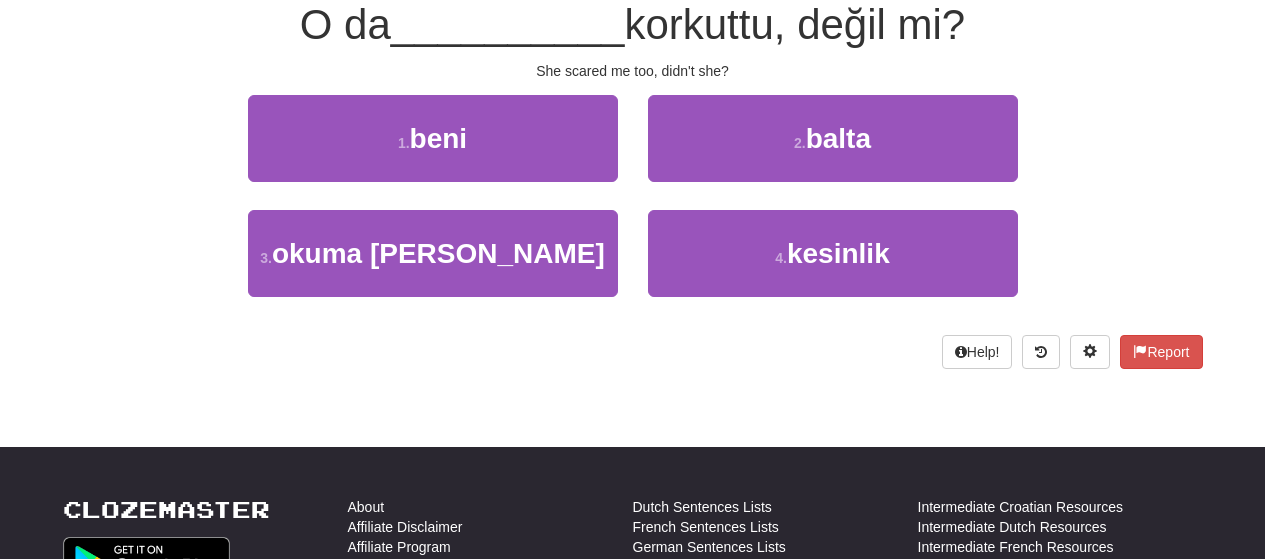 scroll, scrollTop: 187, scrollLeft: 0, axis: vertical 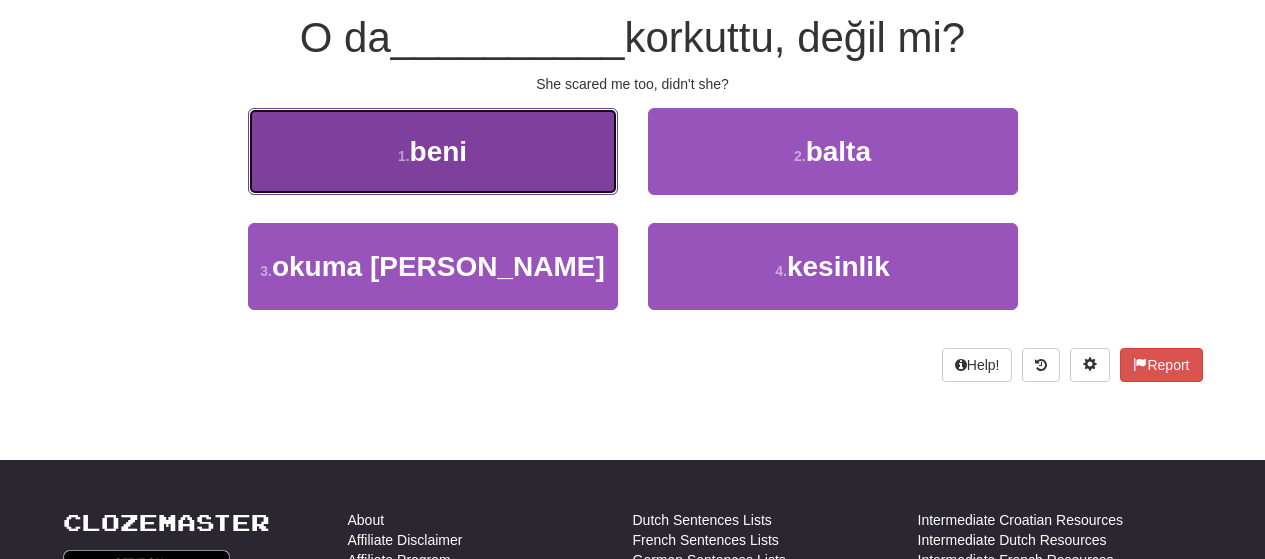 click on "1 .  beni" at bounding box center [433, 151] 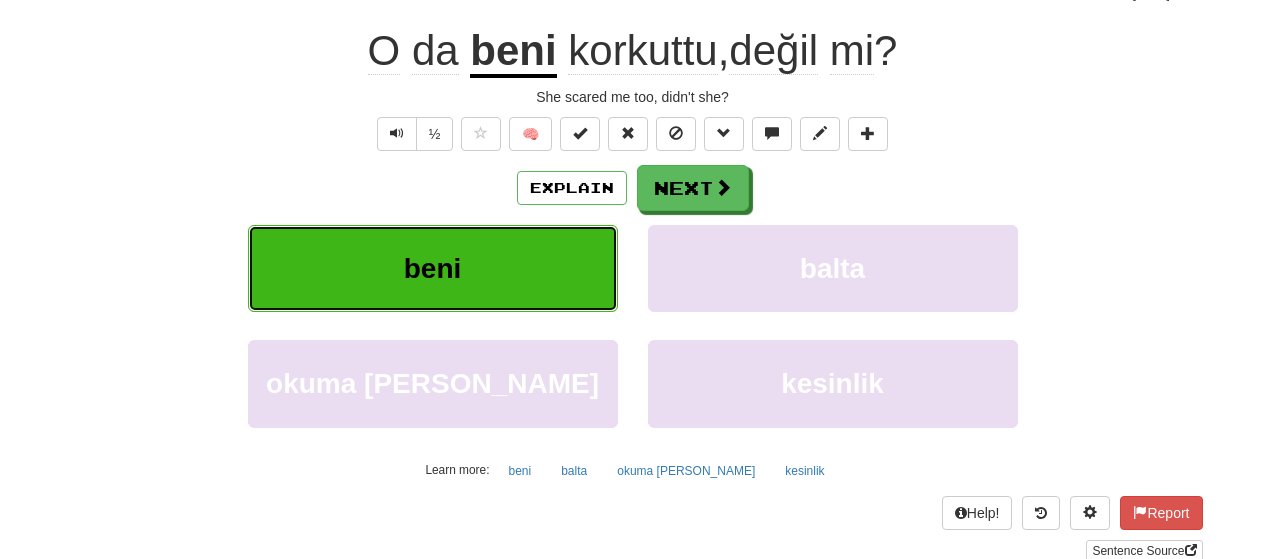 scroll, scrollTop: 200, scrollLeft: 0, axis: vertical 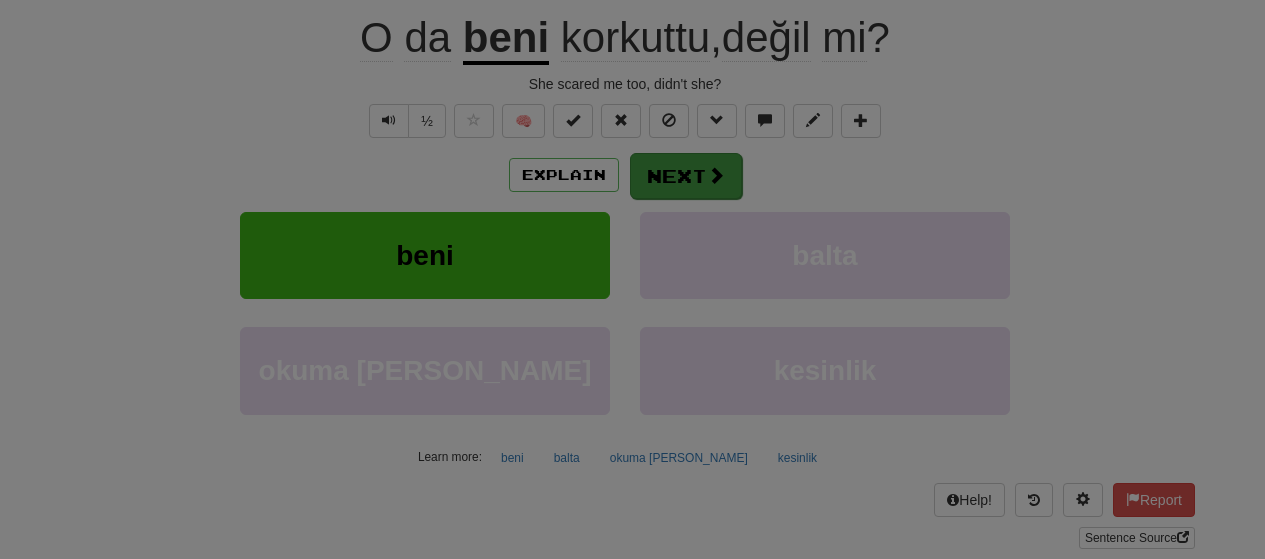 click on "Dashboard
Clozemaster
ThrummingCherry9501
/
Toggle Dropdown
Dashboard
Leaderboard
Activity Feed
Notifications
Profile
Discussions
Türkçe
/
English
Streak:
0
Review:
0
Points [DATE]: 0
Languages
Account
Logout
ThrummingCherry9501
/
Toggle Dropdown
Dashboard
Leaderboard
Activity Feed
Notifications
Profile
Discussions
Türkçe
/
English
Streak:
0
Review:
0
Points [DATE]: 0
Languages
Account
Logout
clozemaster
Correct   :   5 Incorrect   :   4 To go   :   5 Playing :  100 Most Common  /  Score:   20 + 4 25 %  Mastered Review:  [DATE] O   da   beni   korkuttu ,  değil   mi ? She scared me too, didn't she? ½ 🧠 Explain Next" at bounding box center [632, 543] 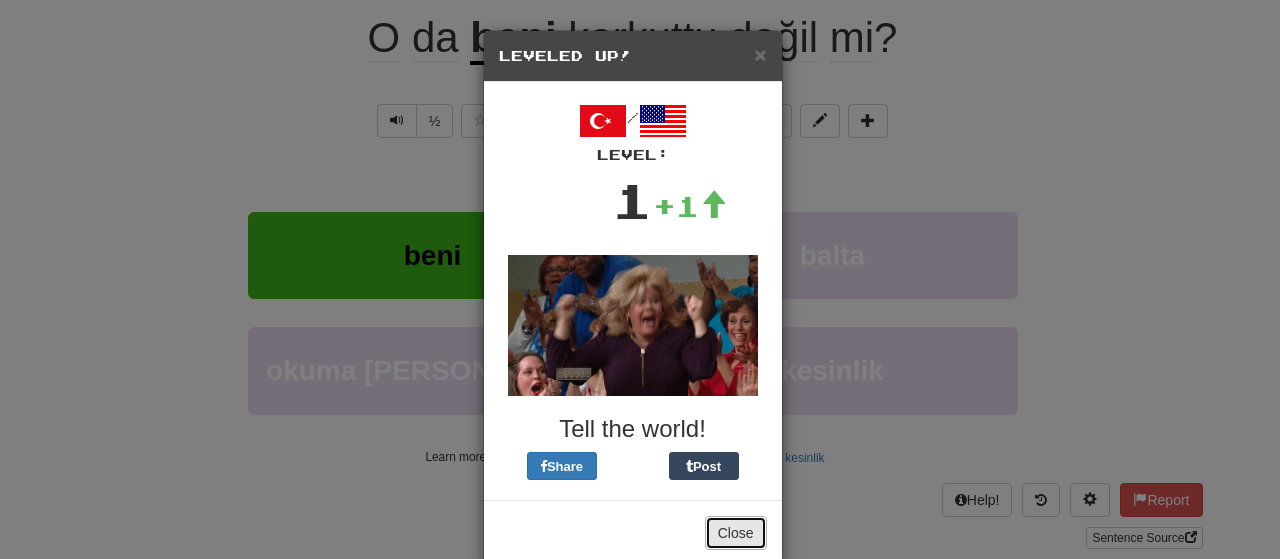 click on "Close" at bounding box center (736, 533) 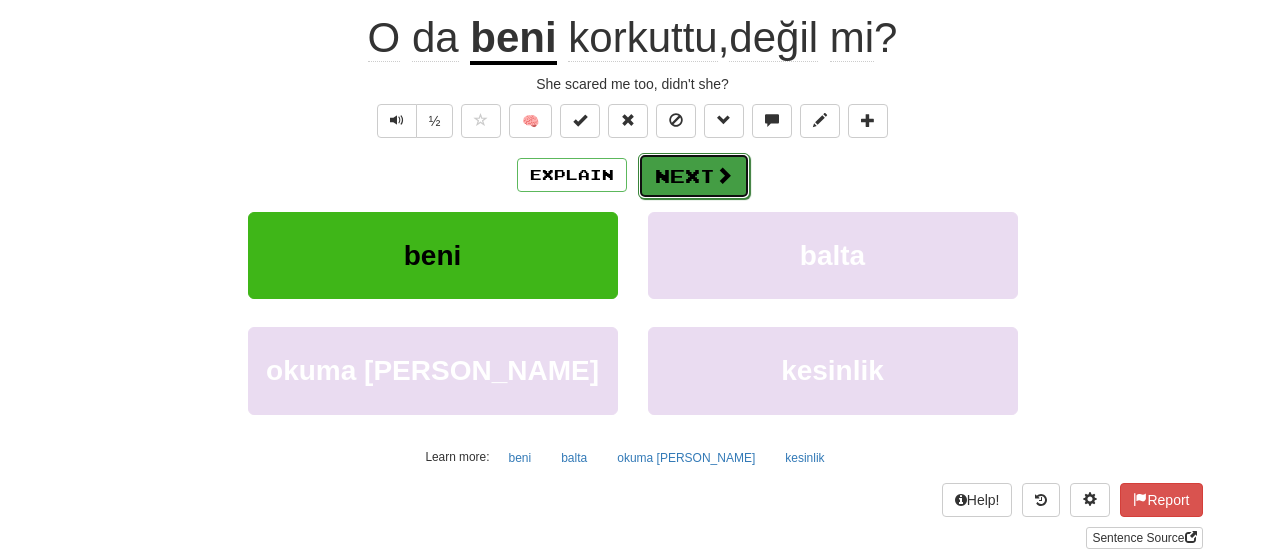 click on "Next" at bounding box center [694, 176] 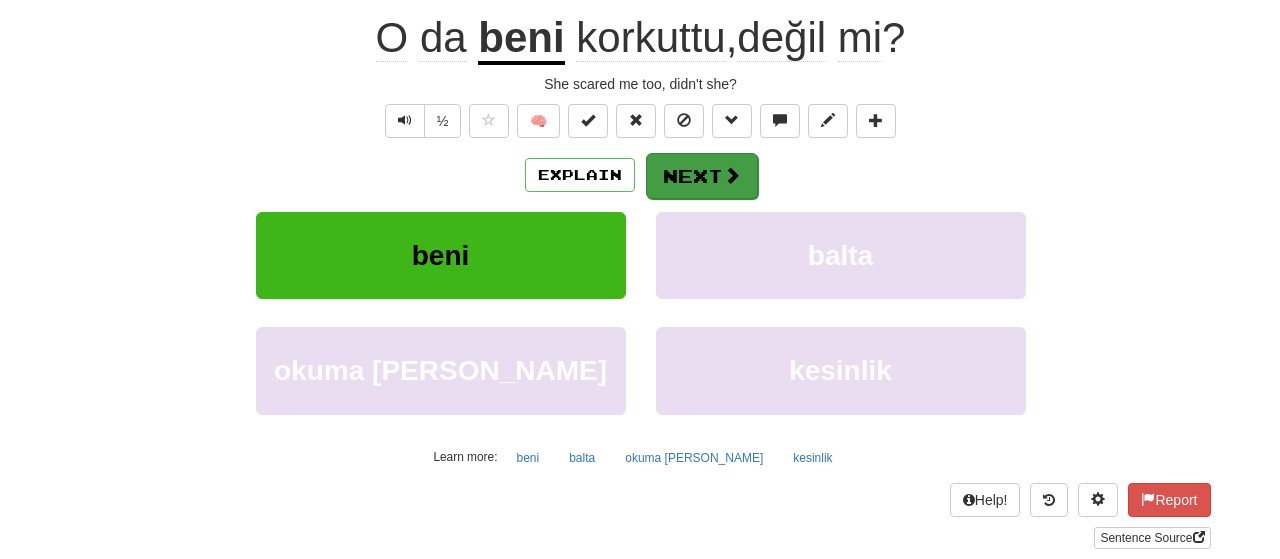 scroll, scrollTop: 187, scrollLeft: 0, axis: vertical 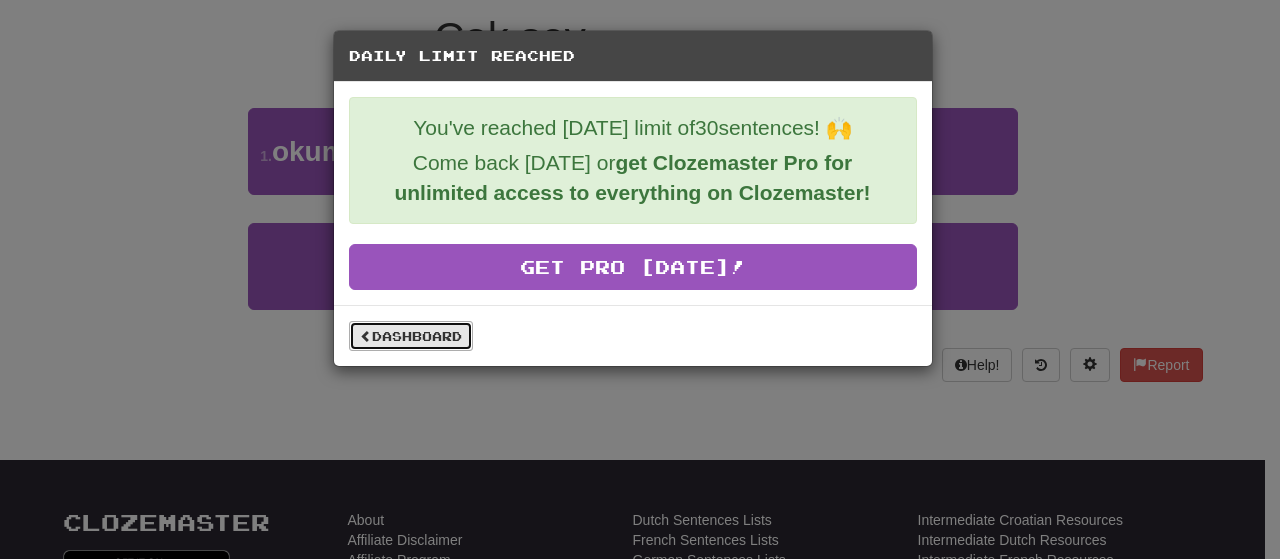 click on "Dashboard" at bounding box center (411, 336) 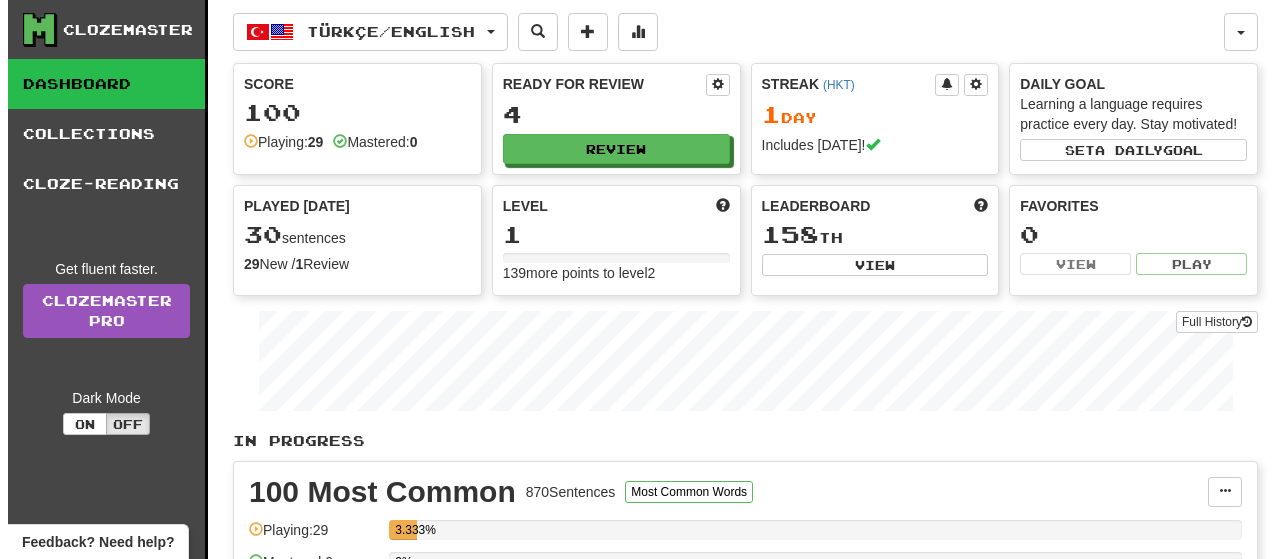 scroll, scrollTop: 0, scrollLeft: 0, axis: both 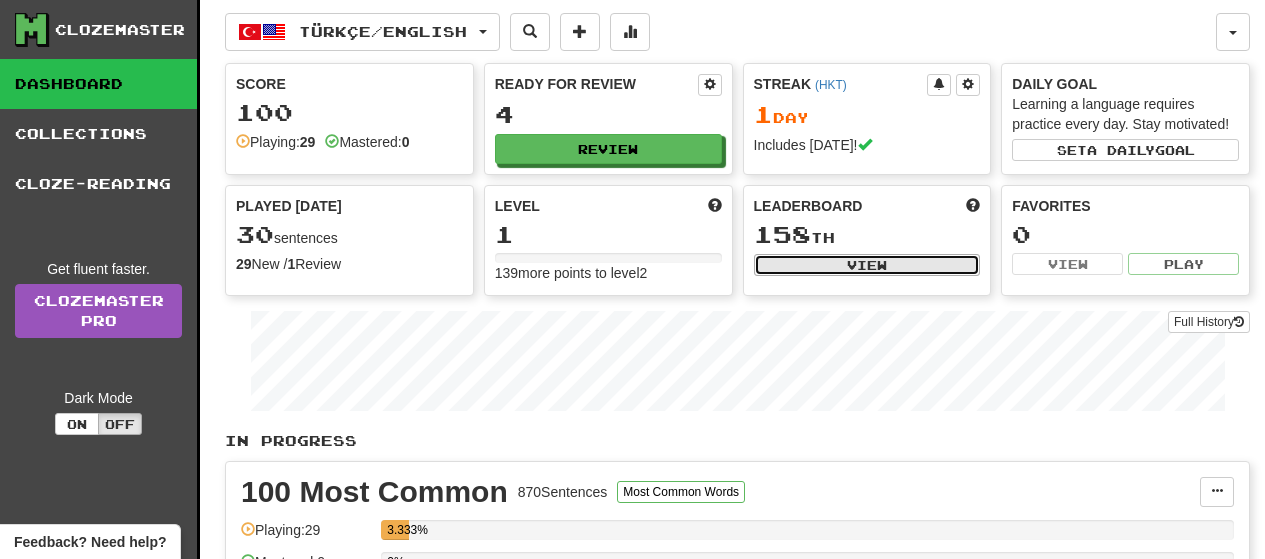 click on "View" at bounding box center [867, 265] 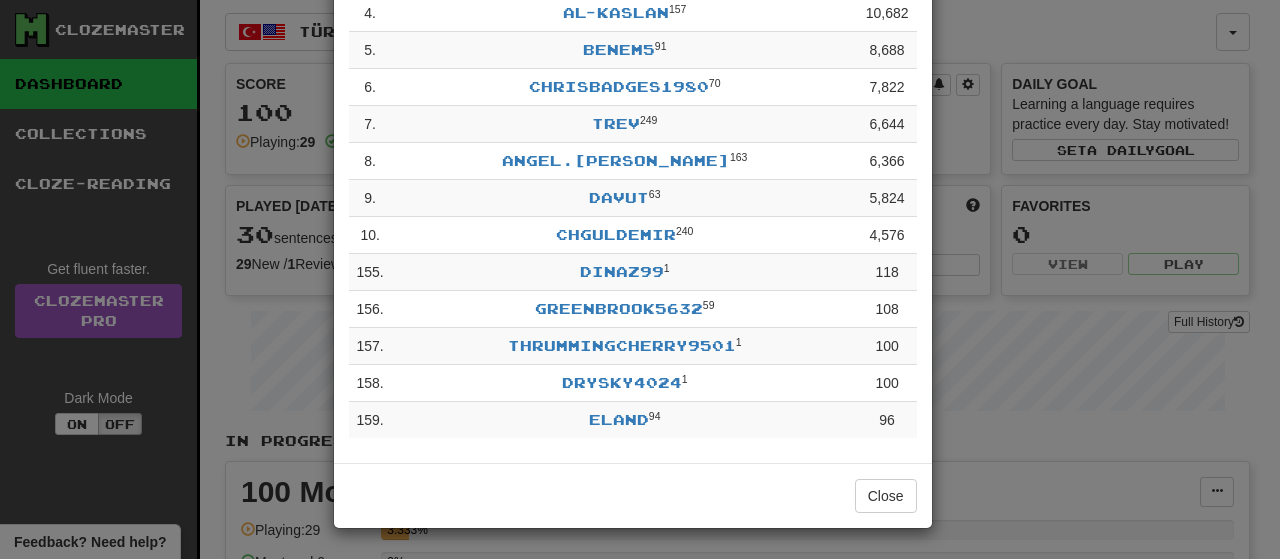 scroll, scrollTop: 318, scrollLeft: 0, axis: vertical 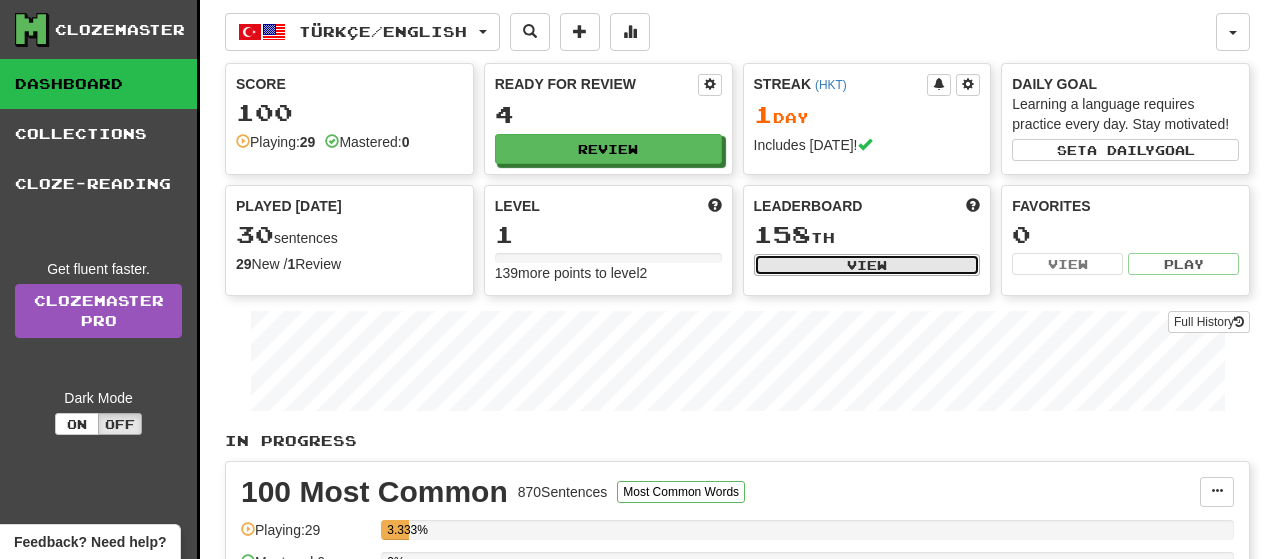 click on "View" at bounding box center [867, 265] 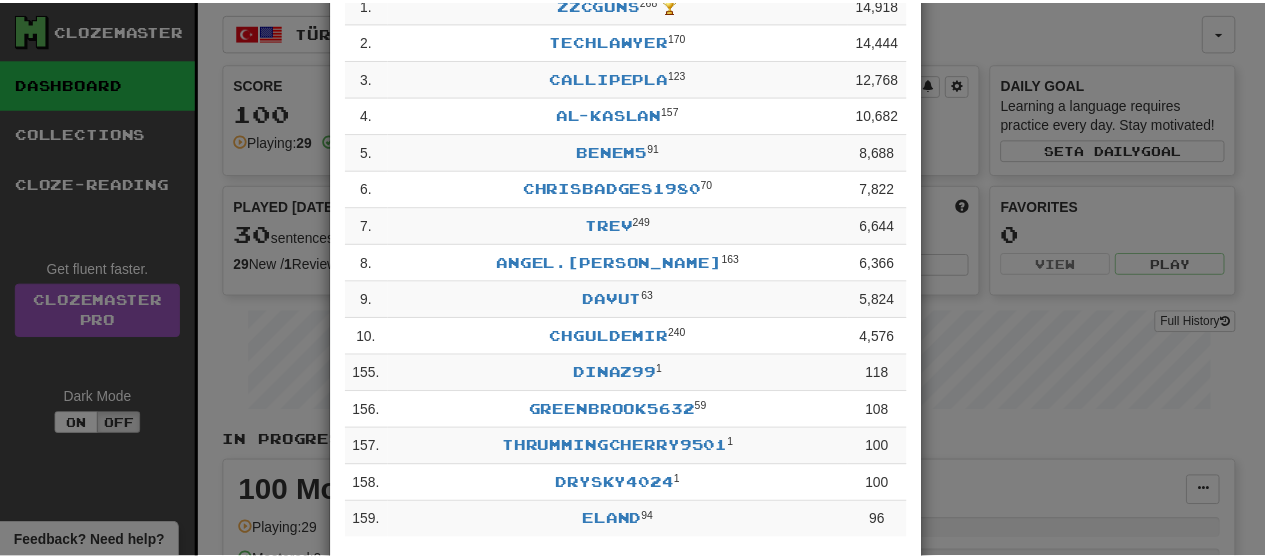 scroll, scrollTop: 318, scrollLeft: 0, axis: vertical 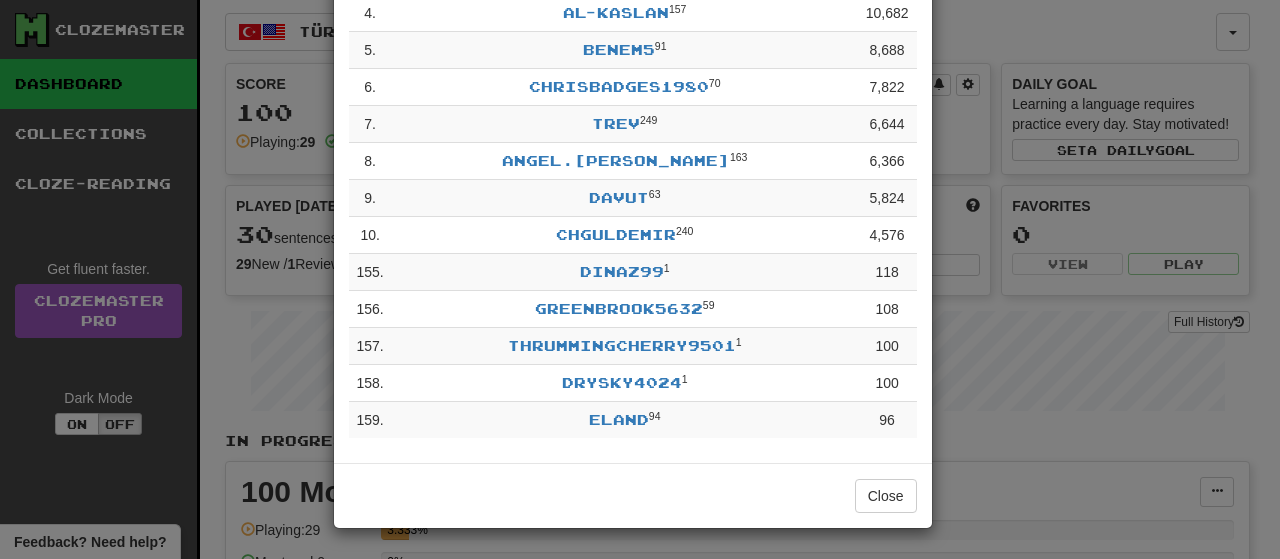 click on "**********" at bounding box center [640, 279] 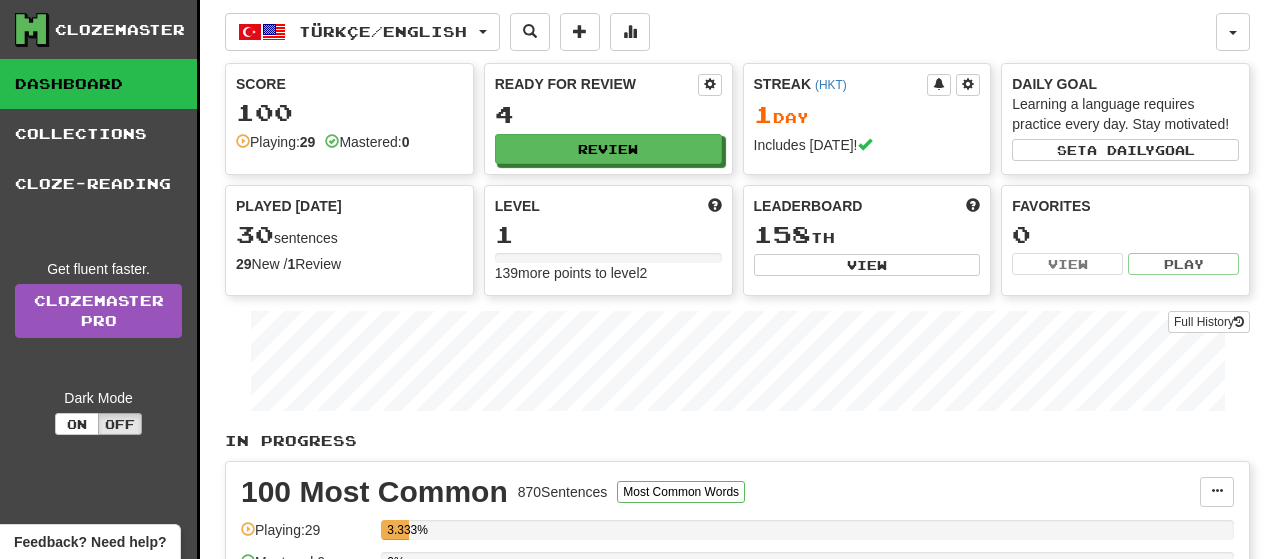 scroll, scrollTop: 0, scrollLeft: 0, axis: both 